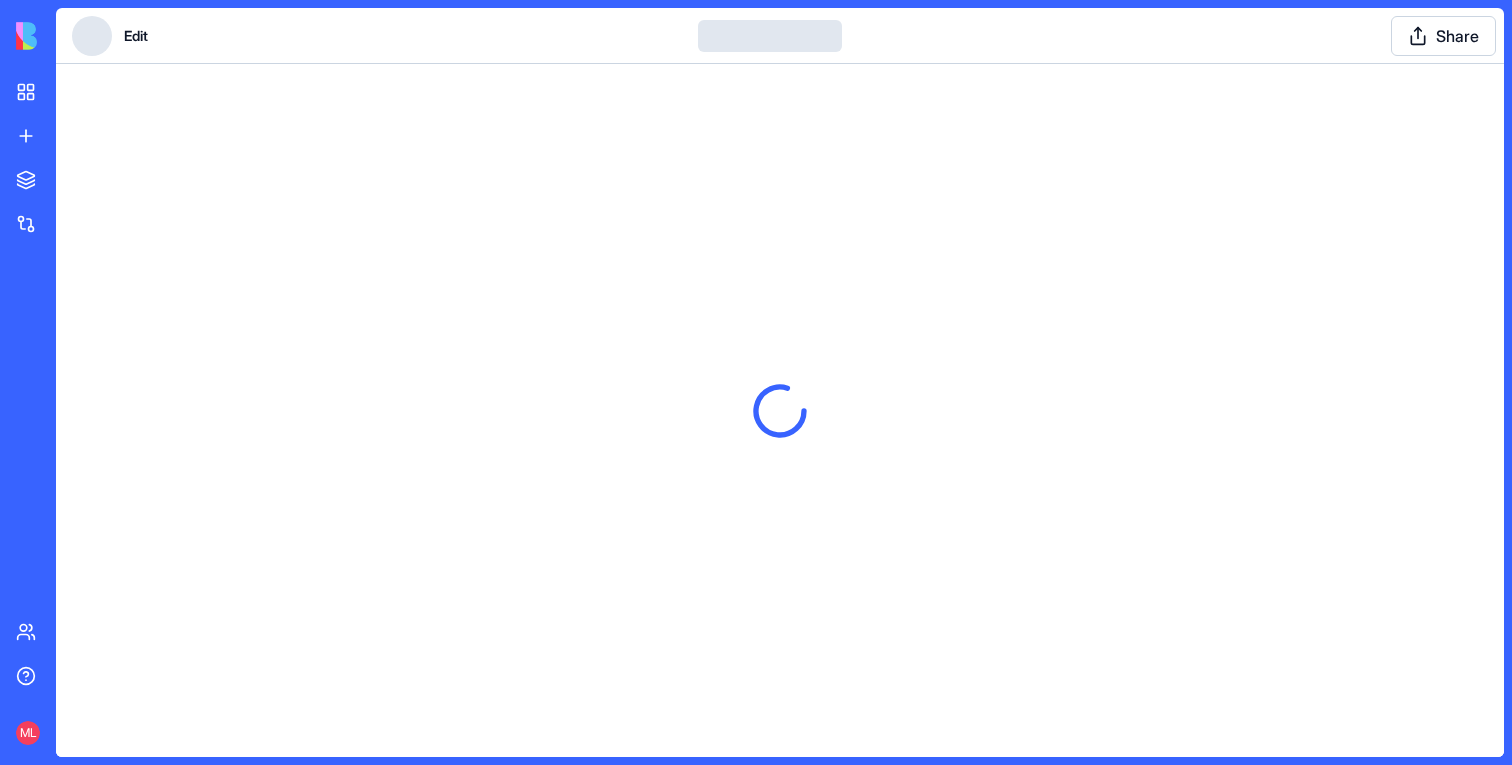 scroll, scrollTop: 0, scrollLeft: 0, axis: both 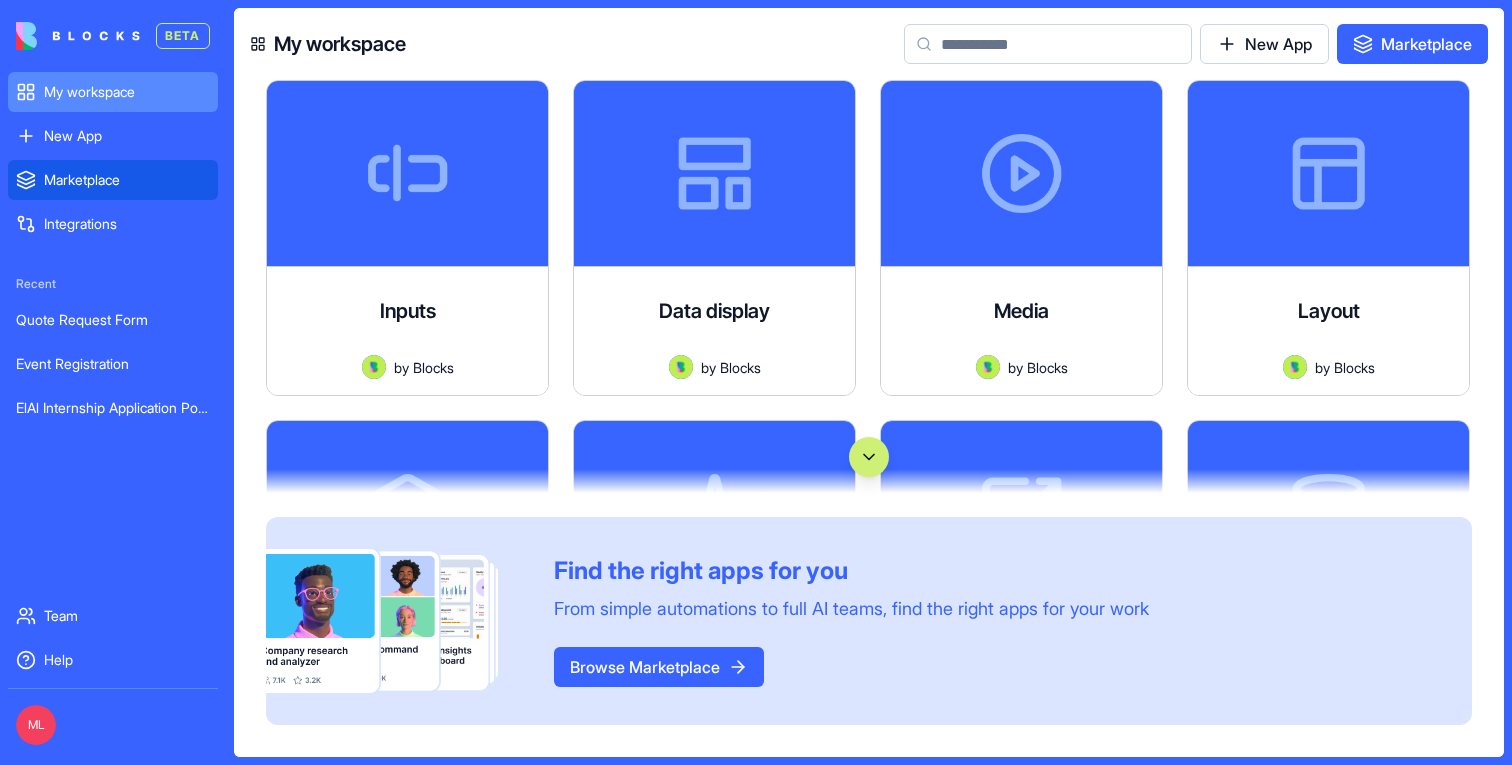 click on "Marketplace" at bounding box center [127, 180] 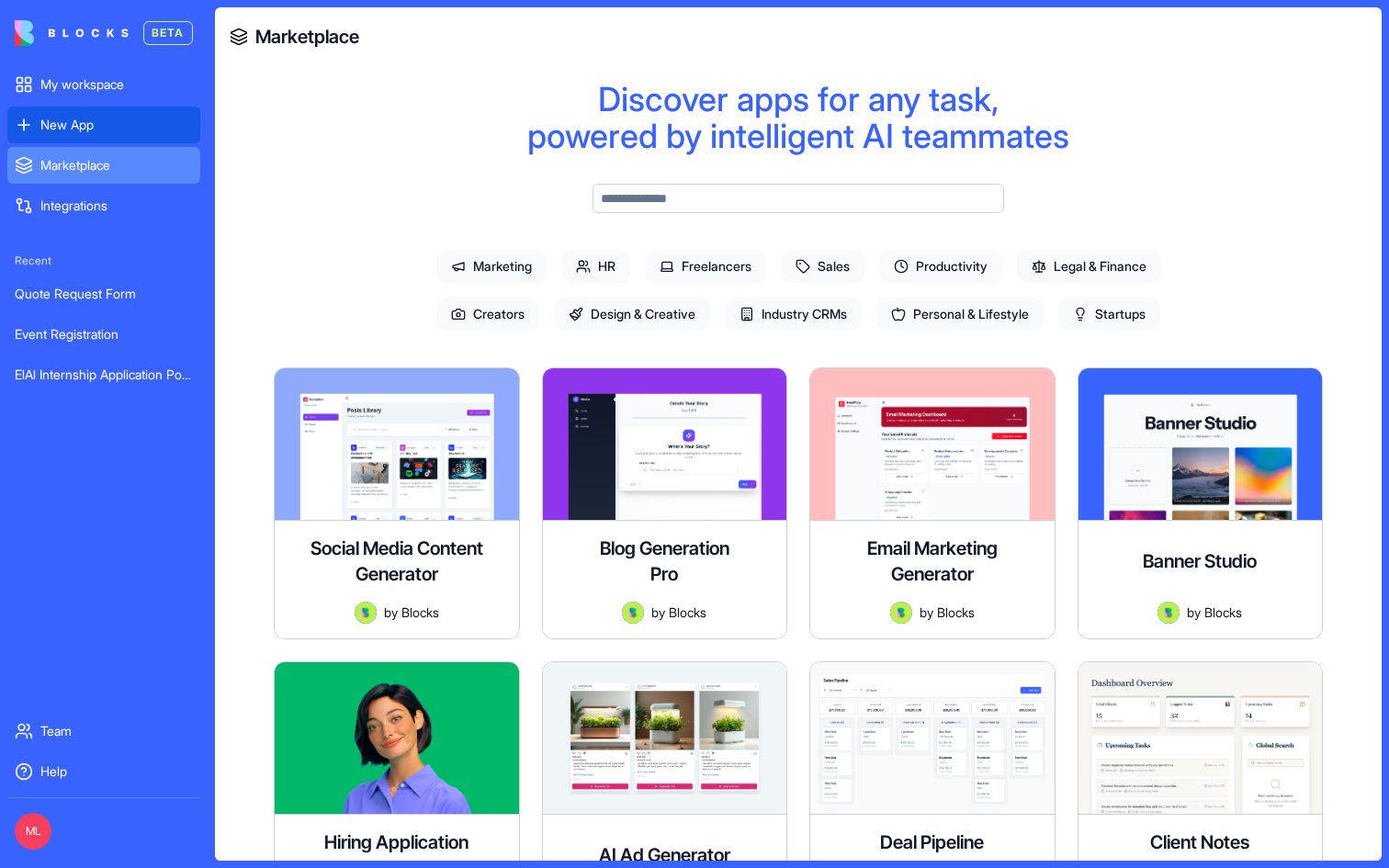 click on "New App" at bounding box center (117, 125) 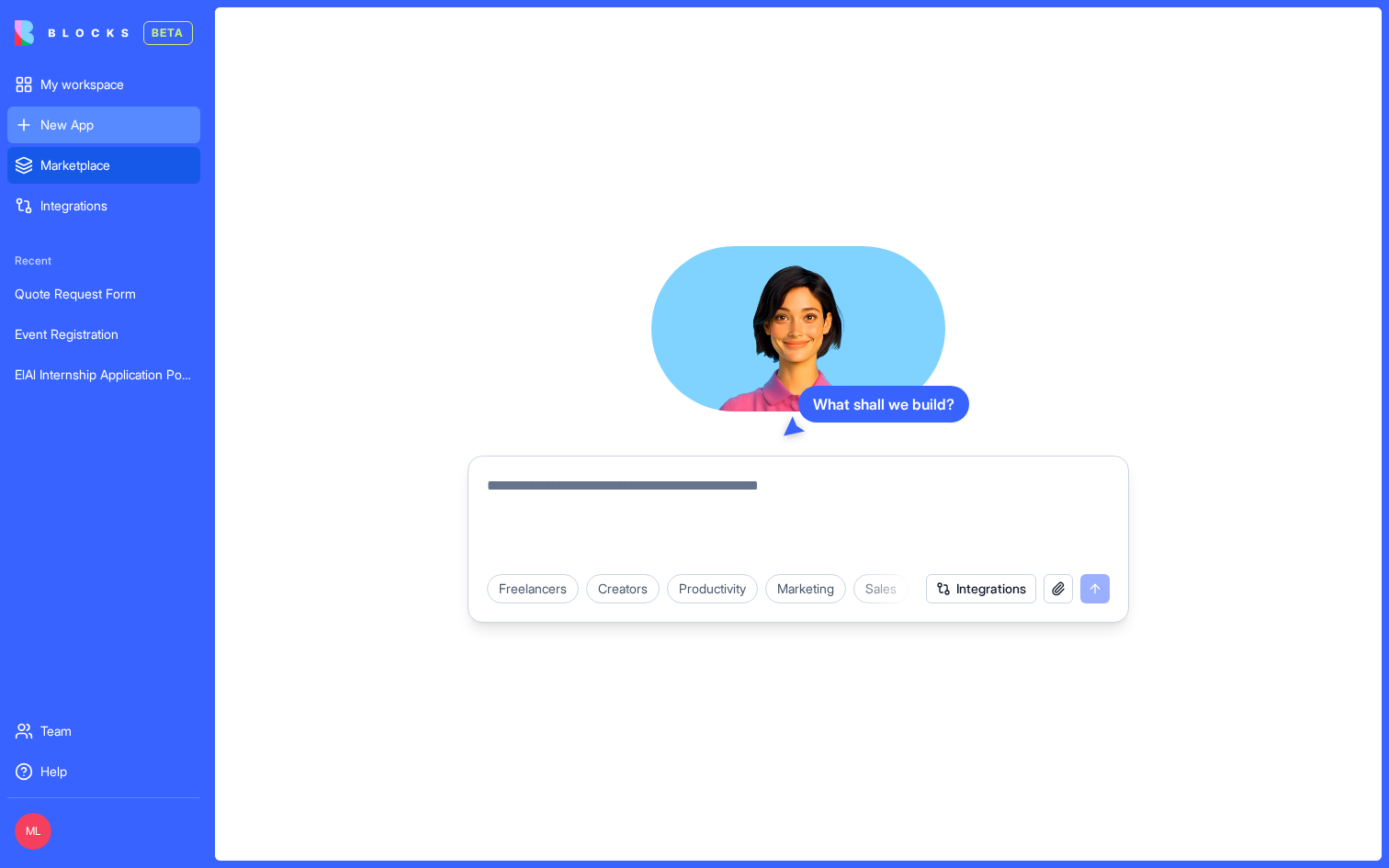 click on "Marketplace" at bounding box center (117, 165) 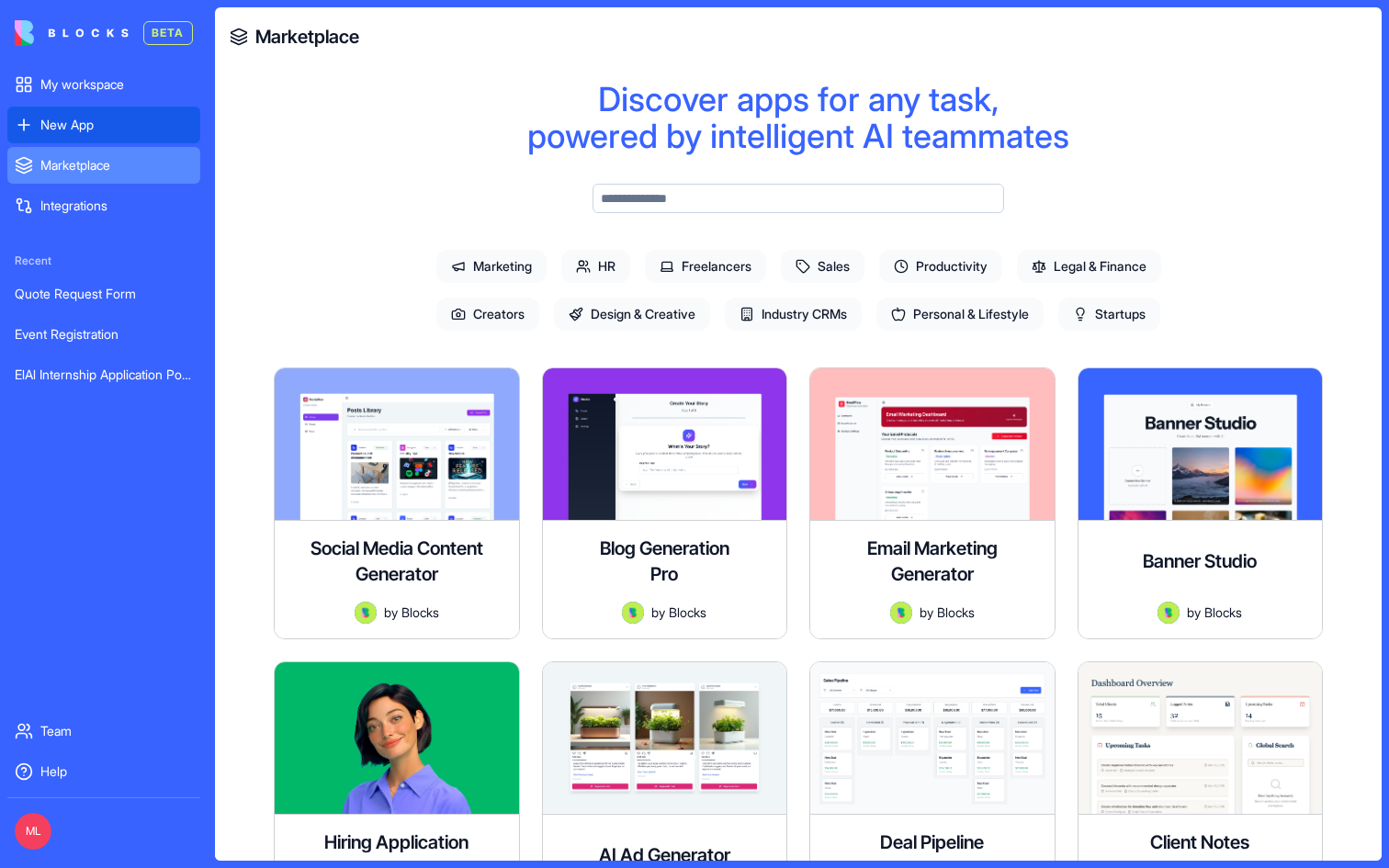 click on "New App" at bounding box center (117, 125) 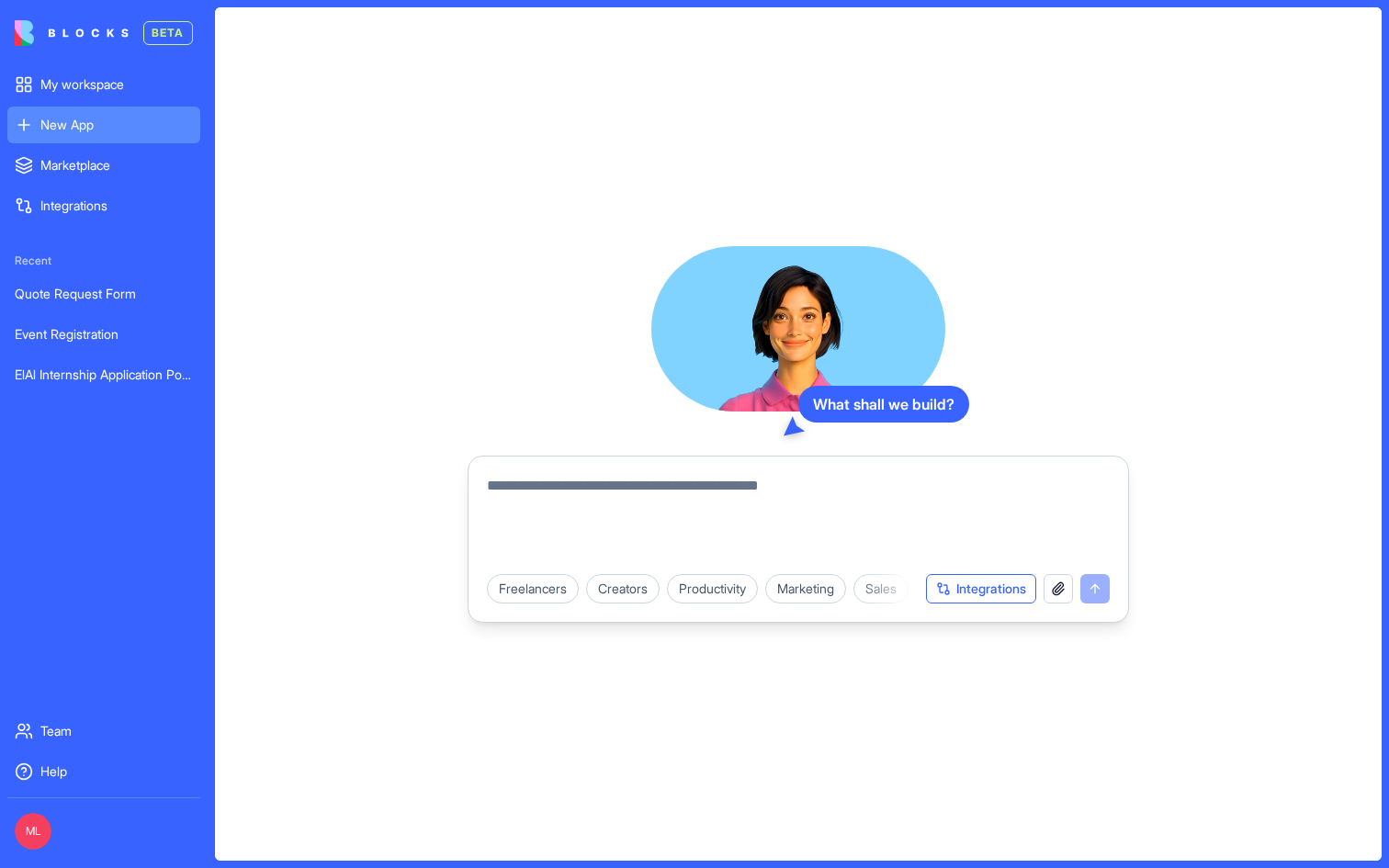 click on "Integrations" at bounding box center [981, 589] 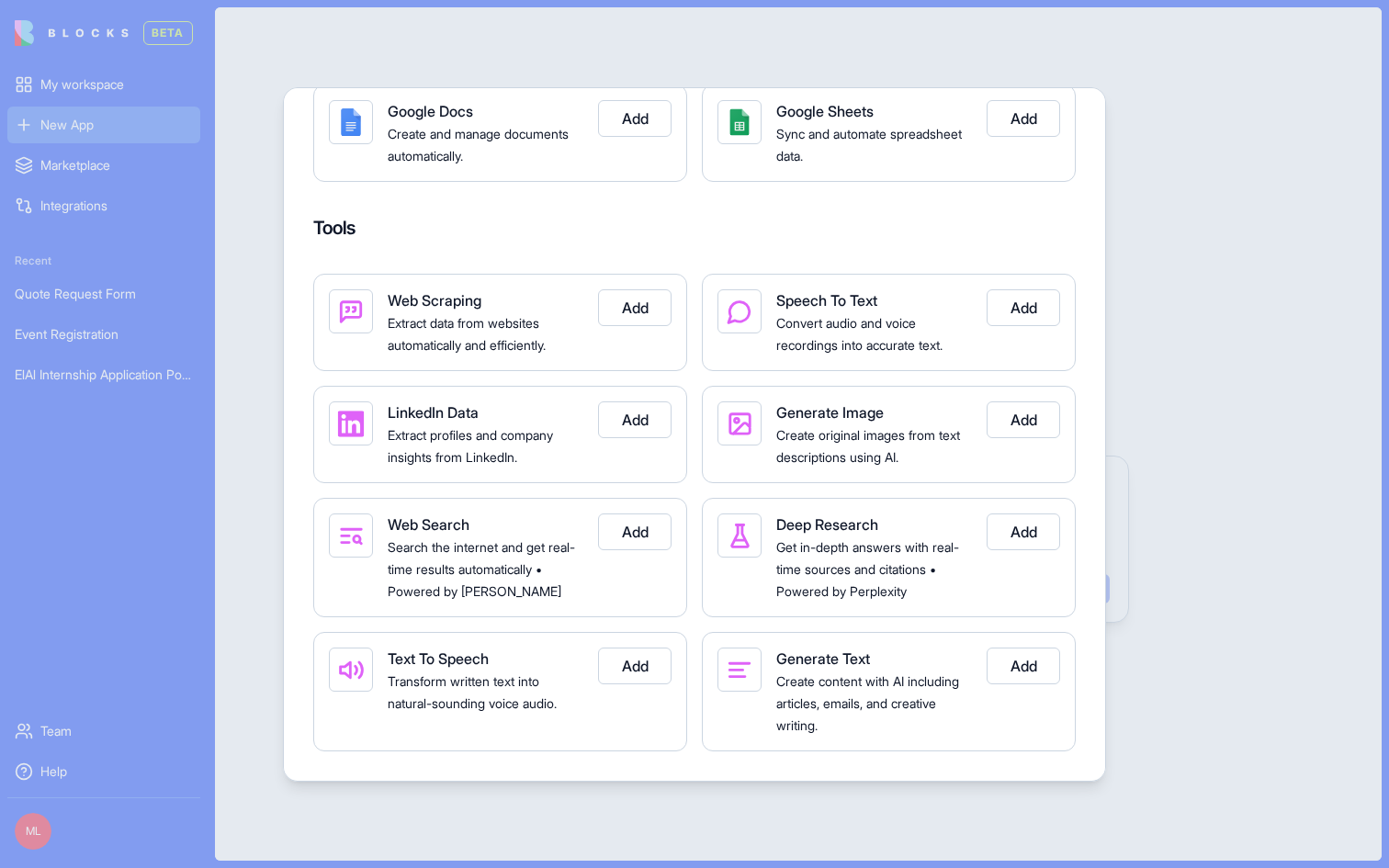 scroll, scrollTop: 1506, scrollLeft: 0, axis: vertical 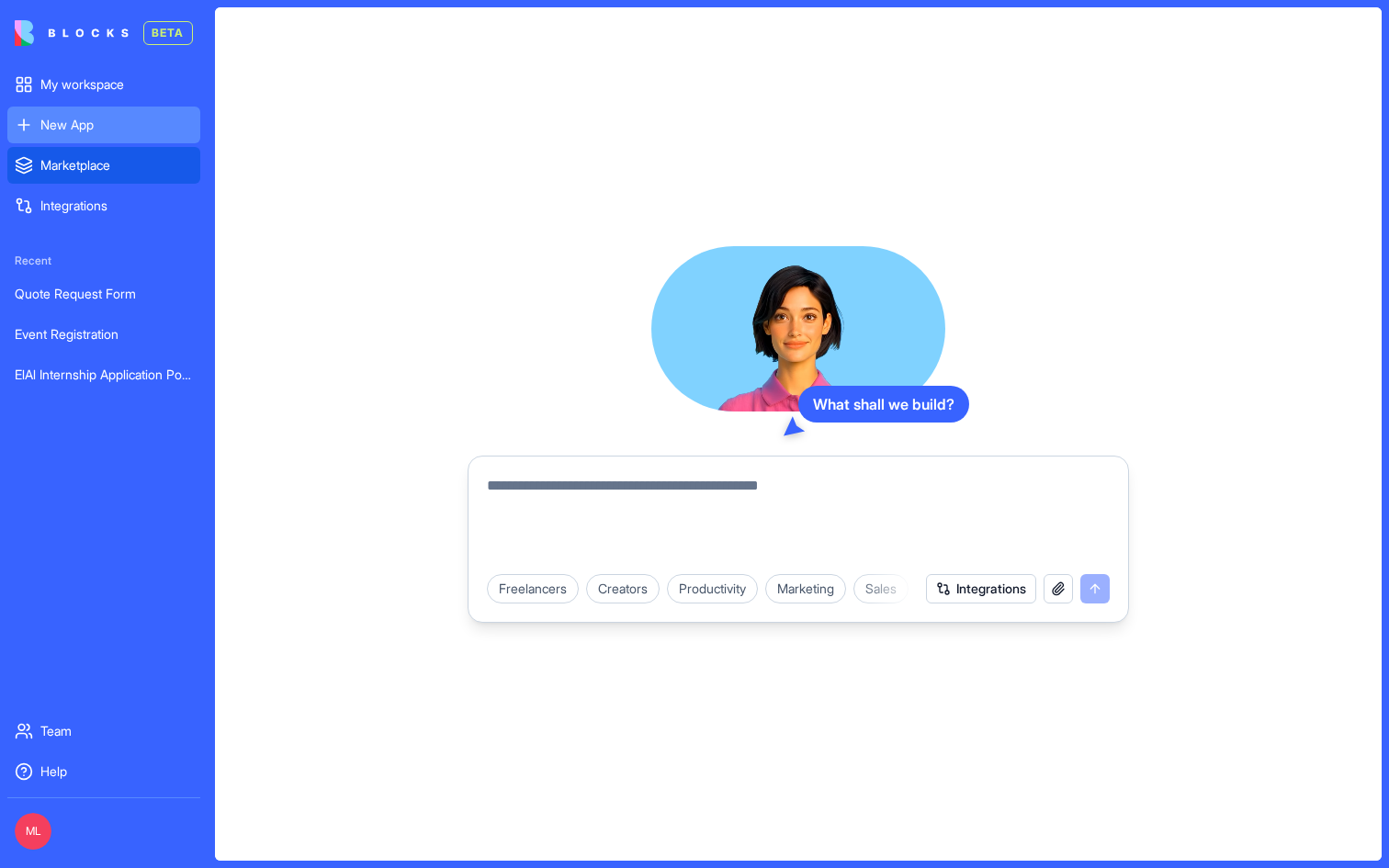 click on "Marketplace" at bounding box center (117, 165) 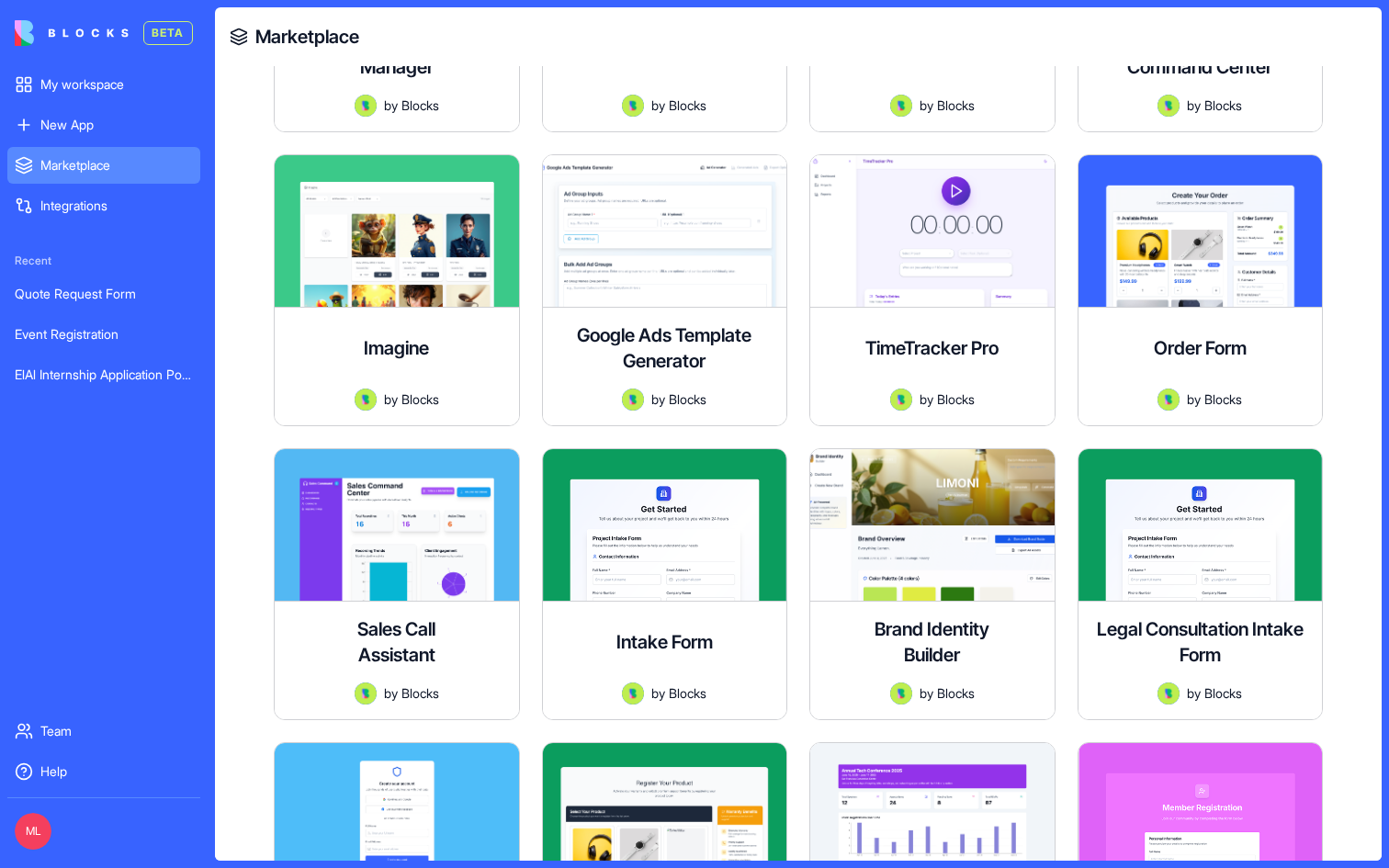 scroll, scrollTop: 1133, scrollLeft: 0, axis: vertical 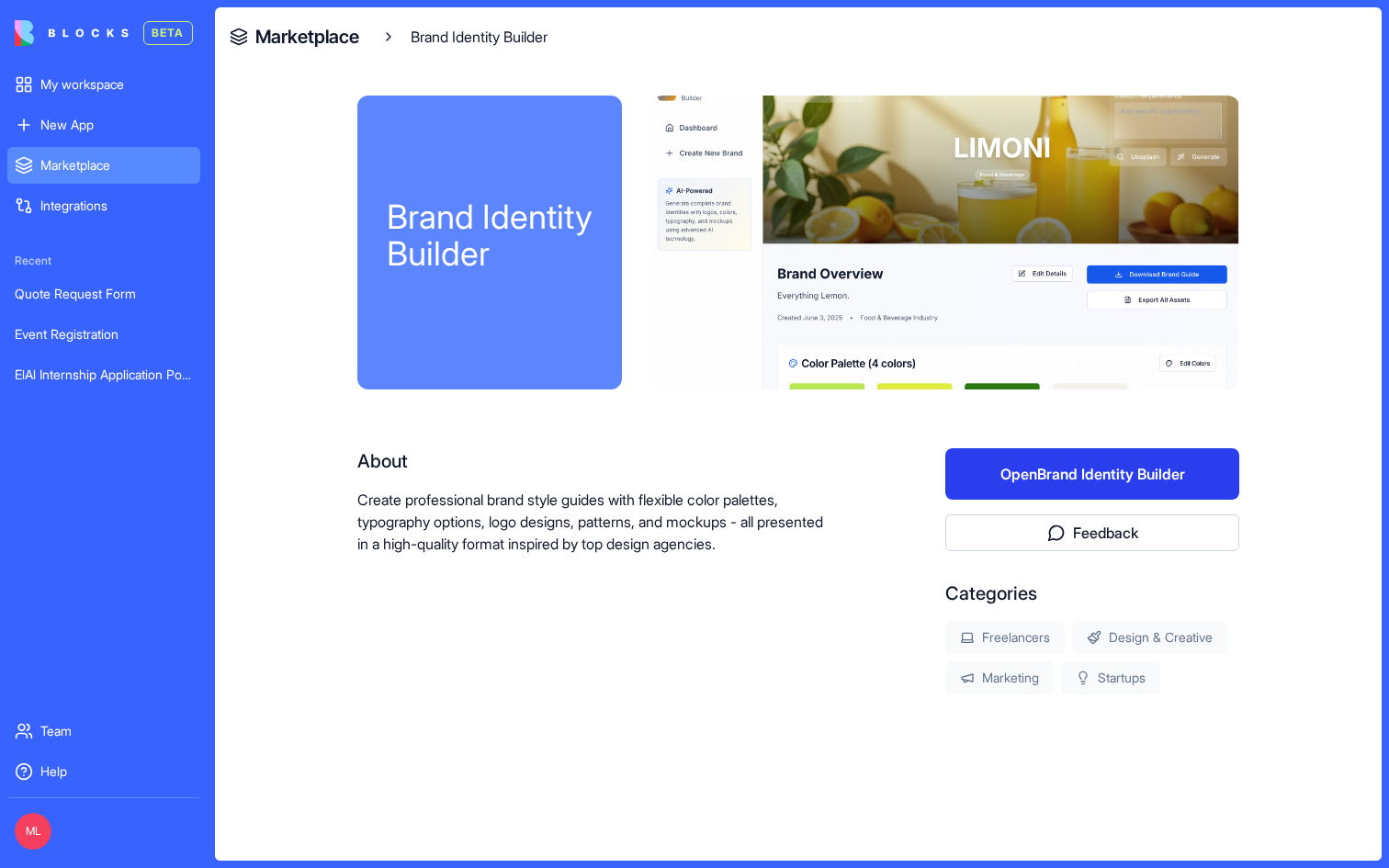 click on "Open  Brand Identity Builder" at bounding box center (1092, 474) 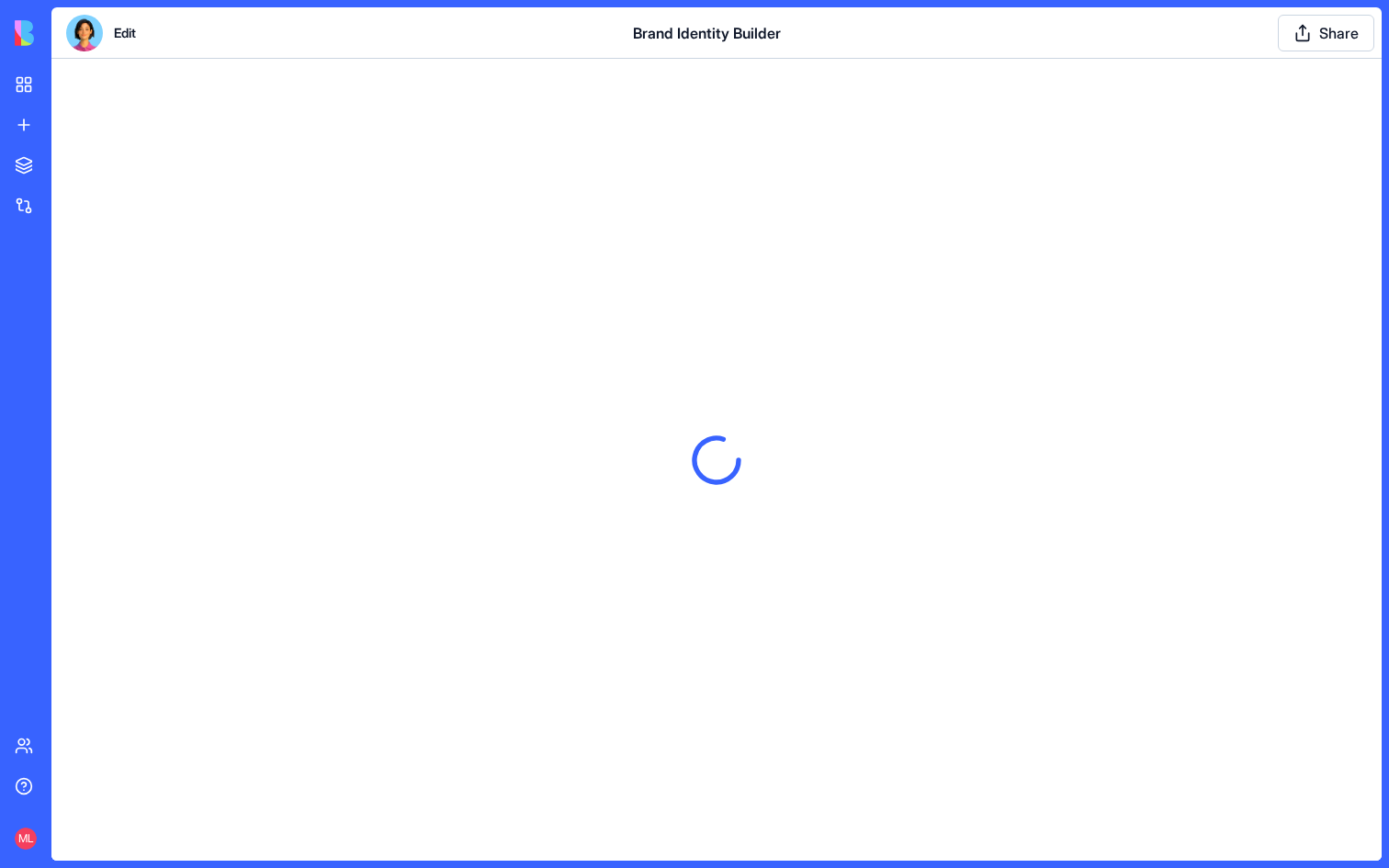 scroll, scrollTop: 0, scrollLeft: 0, axis: both 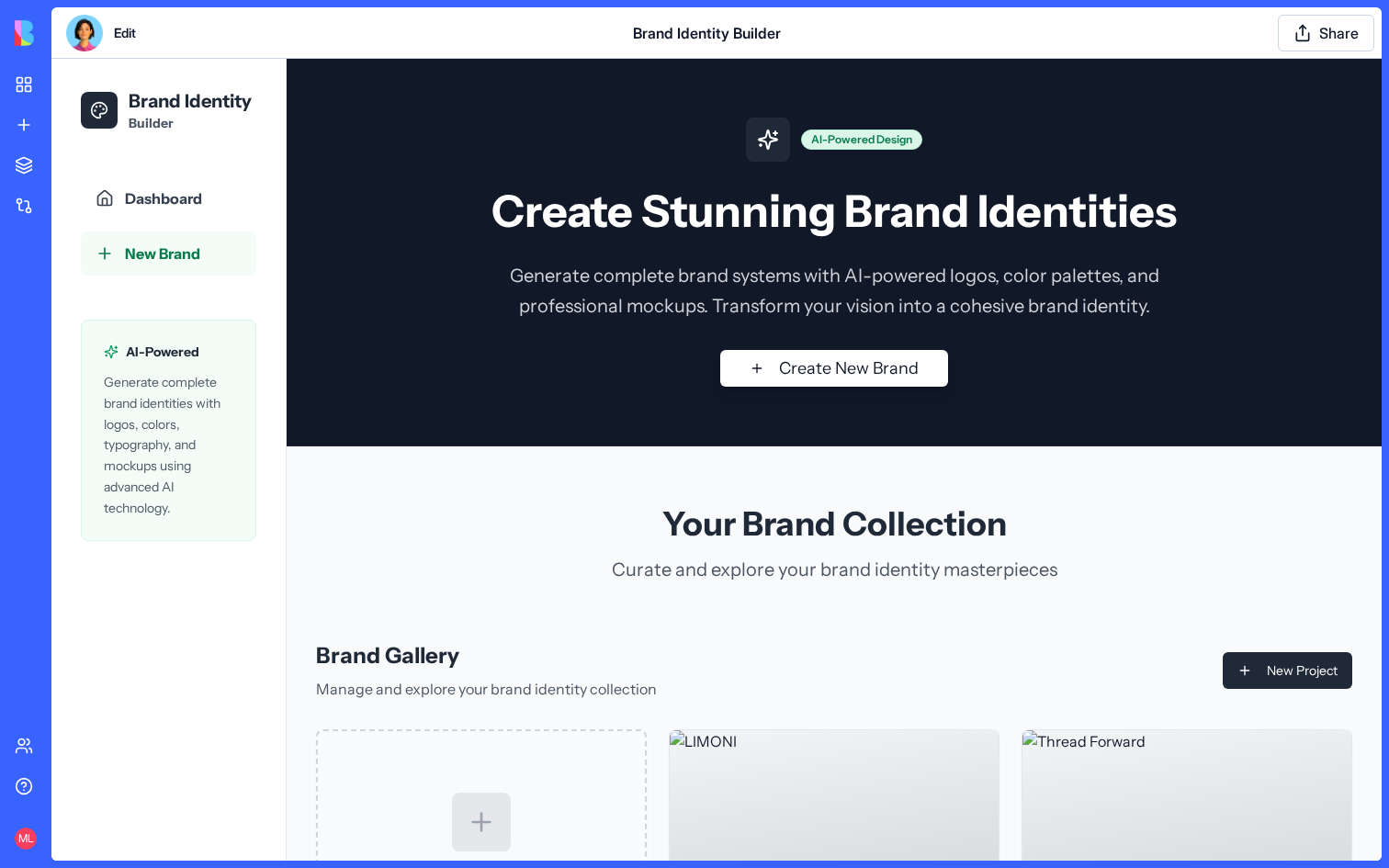 click on "New Brand" at bounding box center [163, 254] 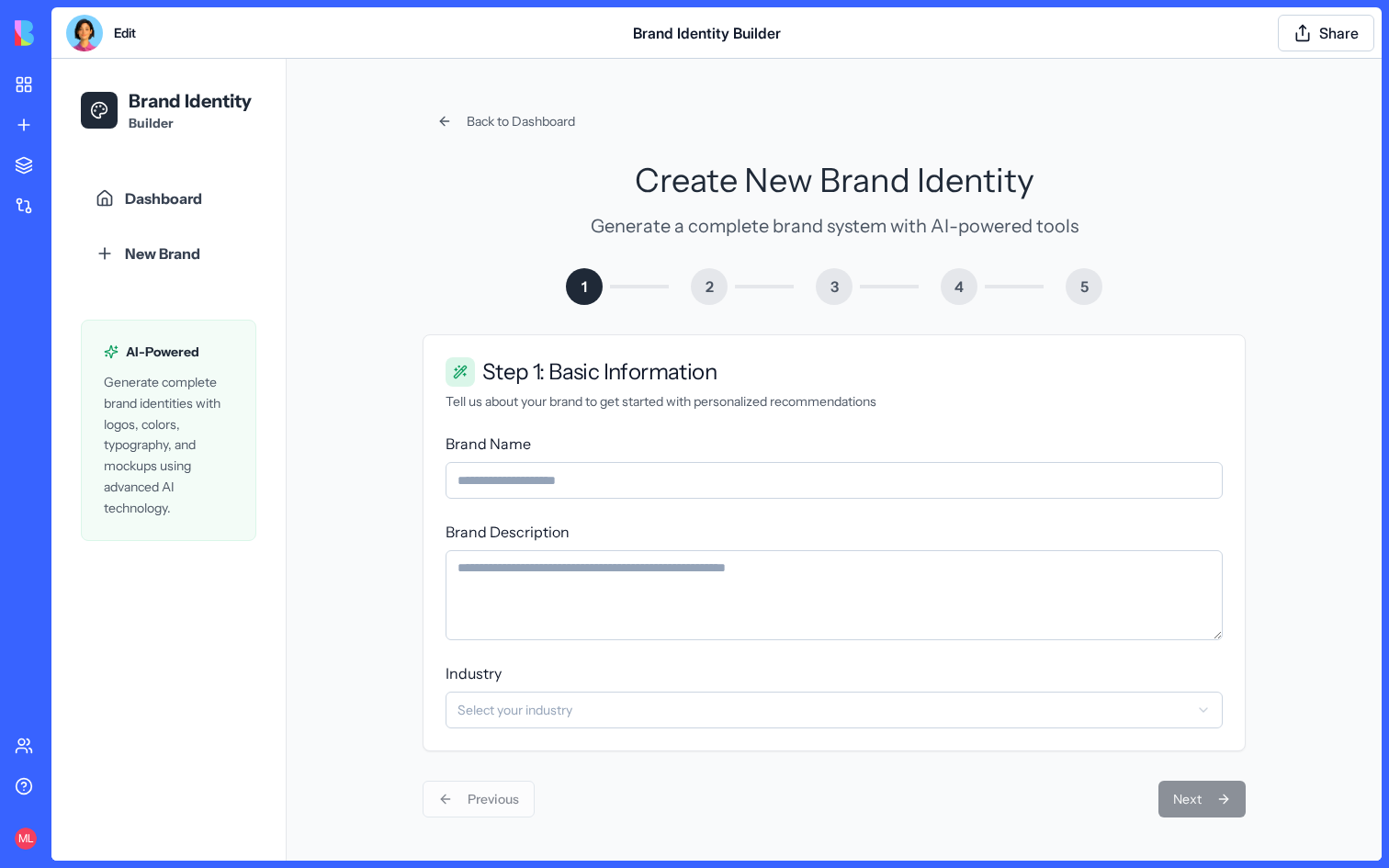 scroll, scrollTop: 1, scrollLeft: 0, axis: vertical 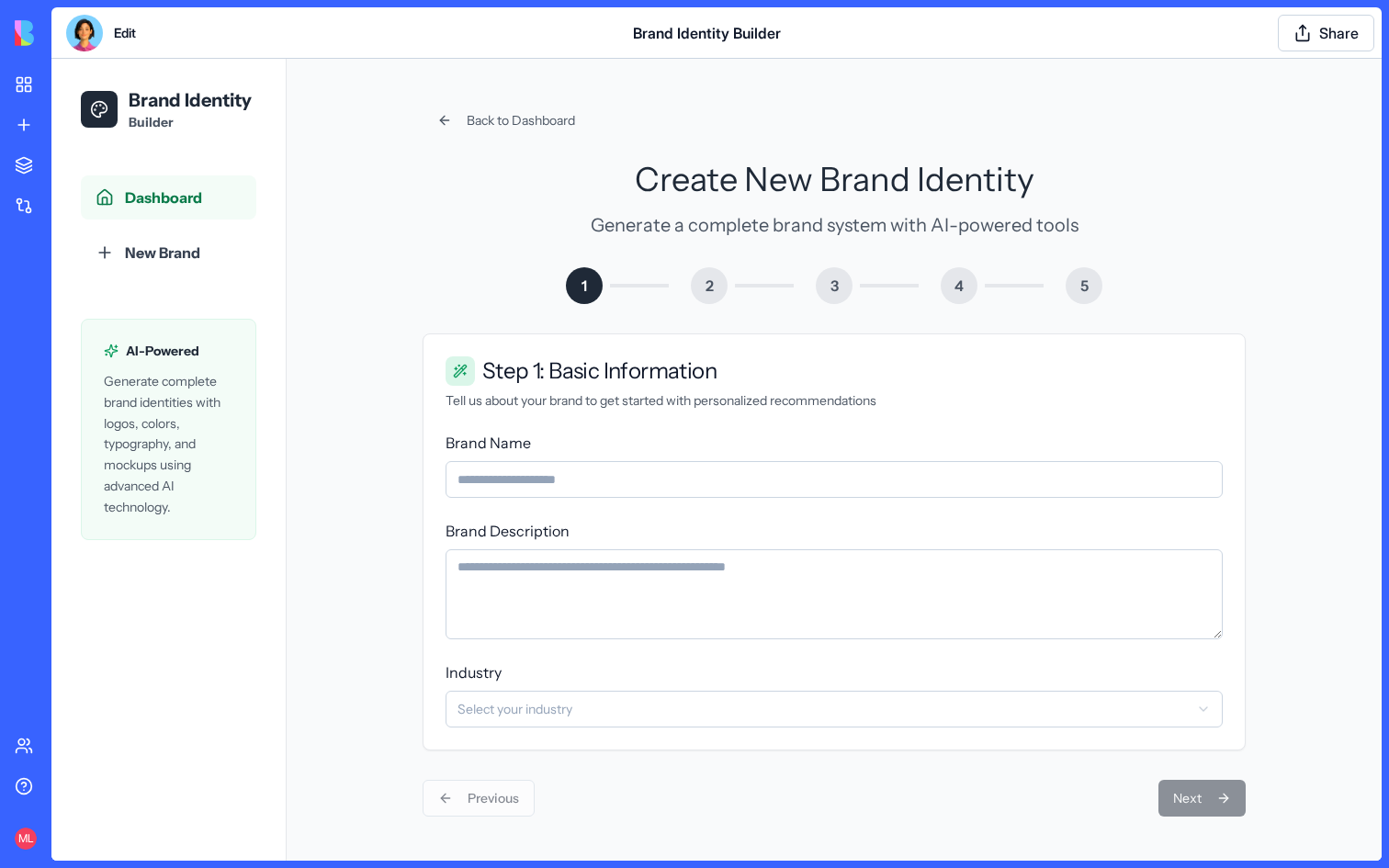 click on "Dashboard" at bounding box center [164, 197] 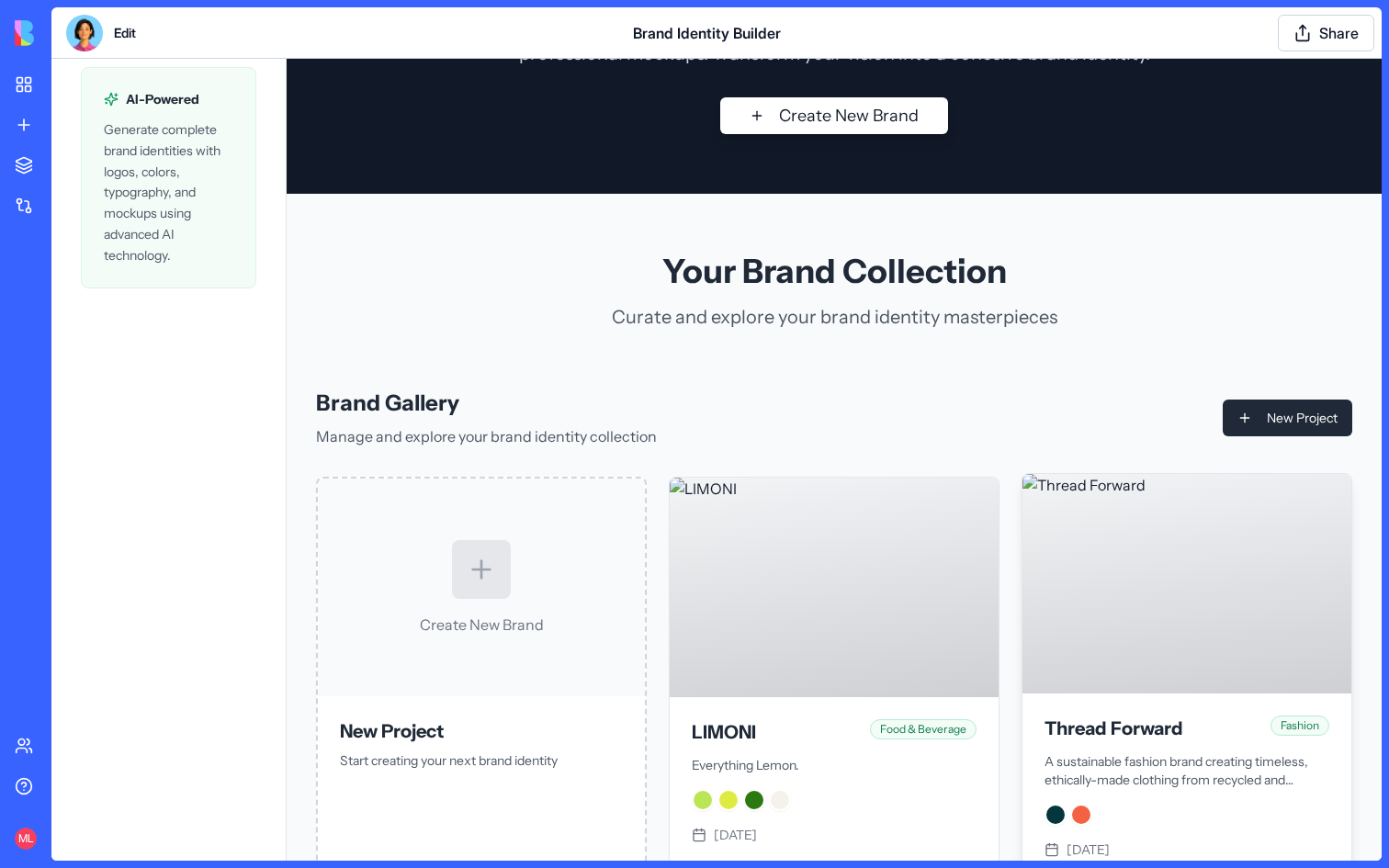 scroll, scrollTop: 254, scrollLeft: 0, axis: vertical 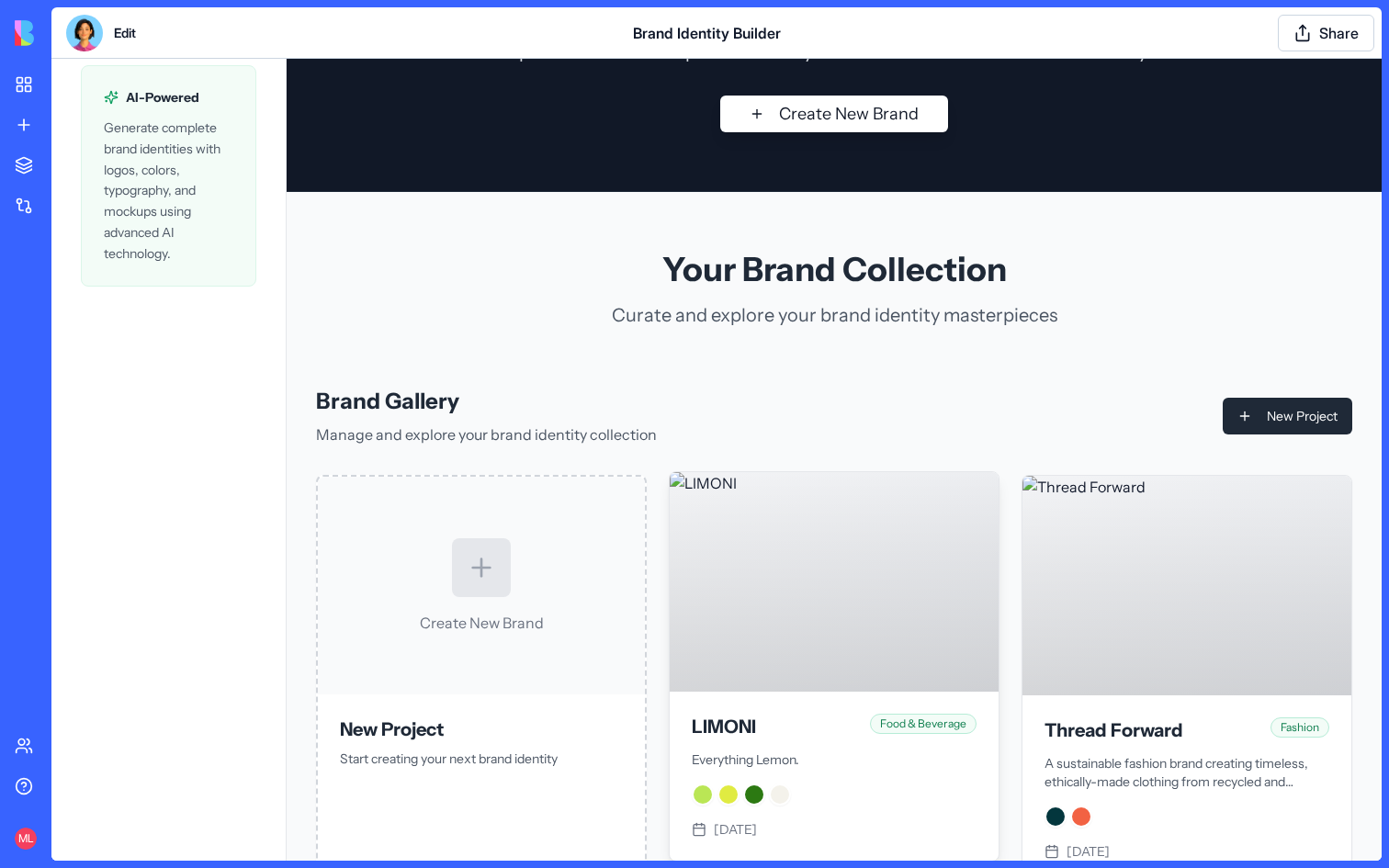 click at bounding box center [834, 581] 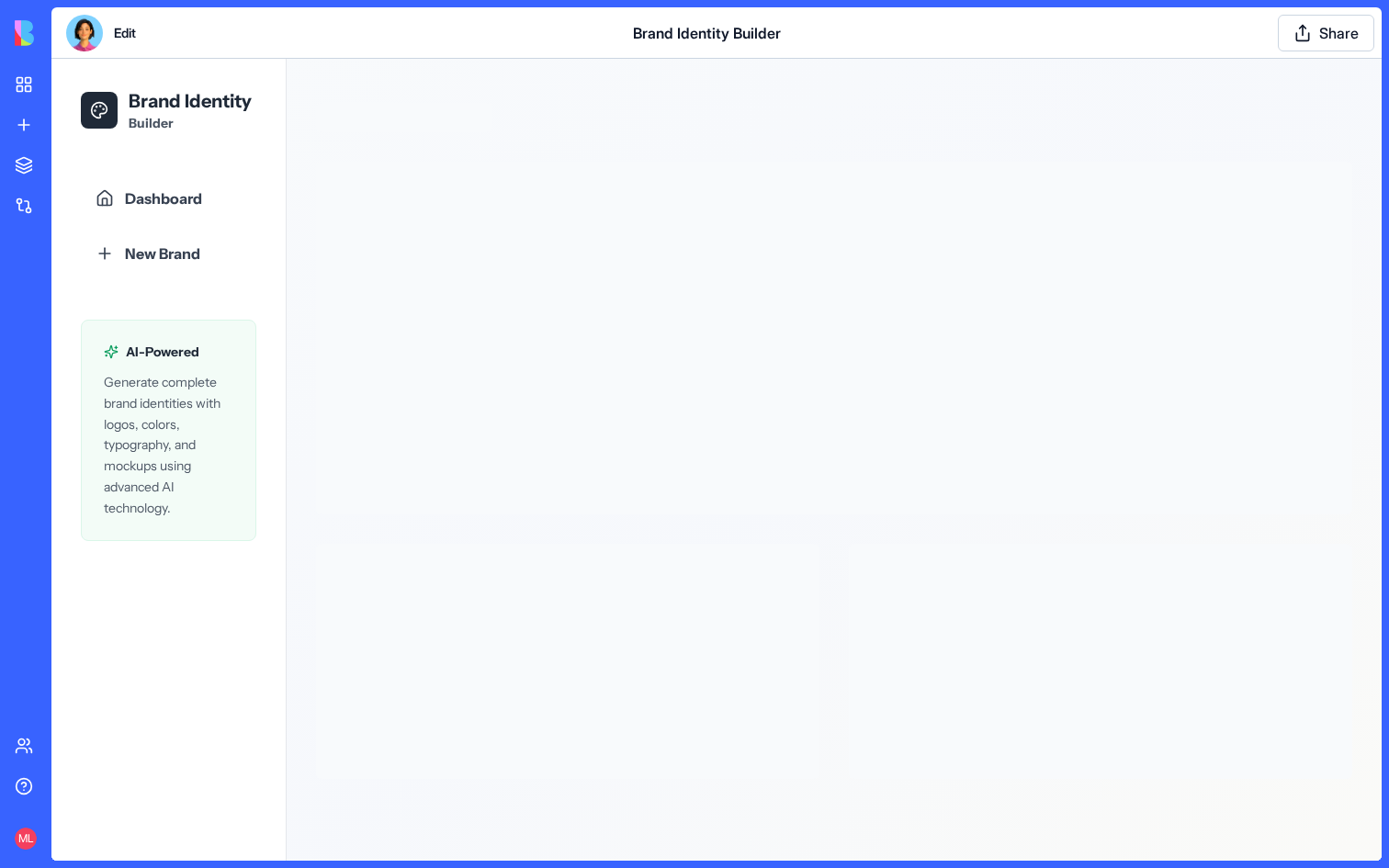 scroll, scrollTop: 0, scrollLeft: 0, axis: both 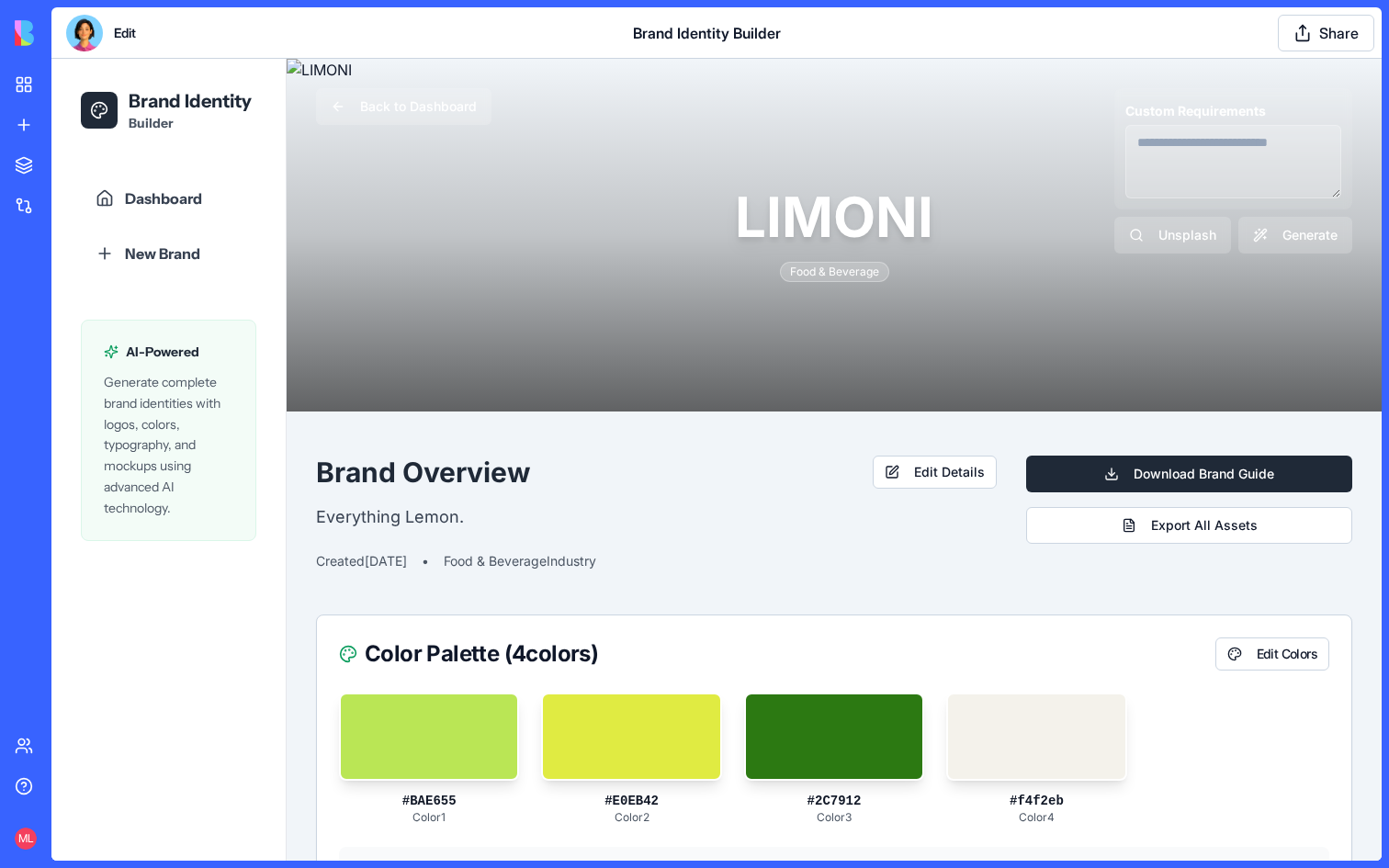 click at bounding box center (85, 33) 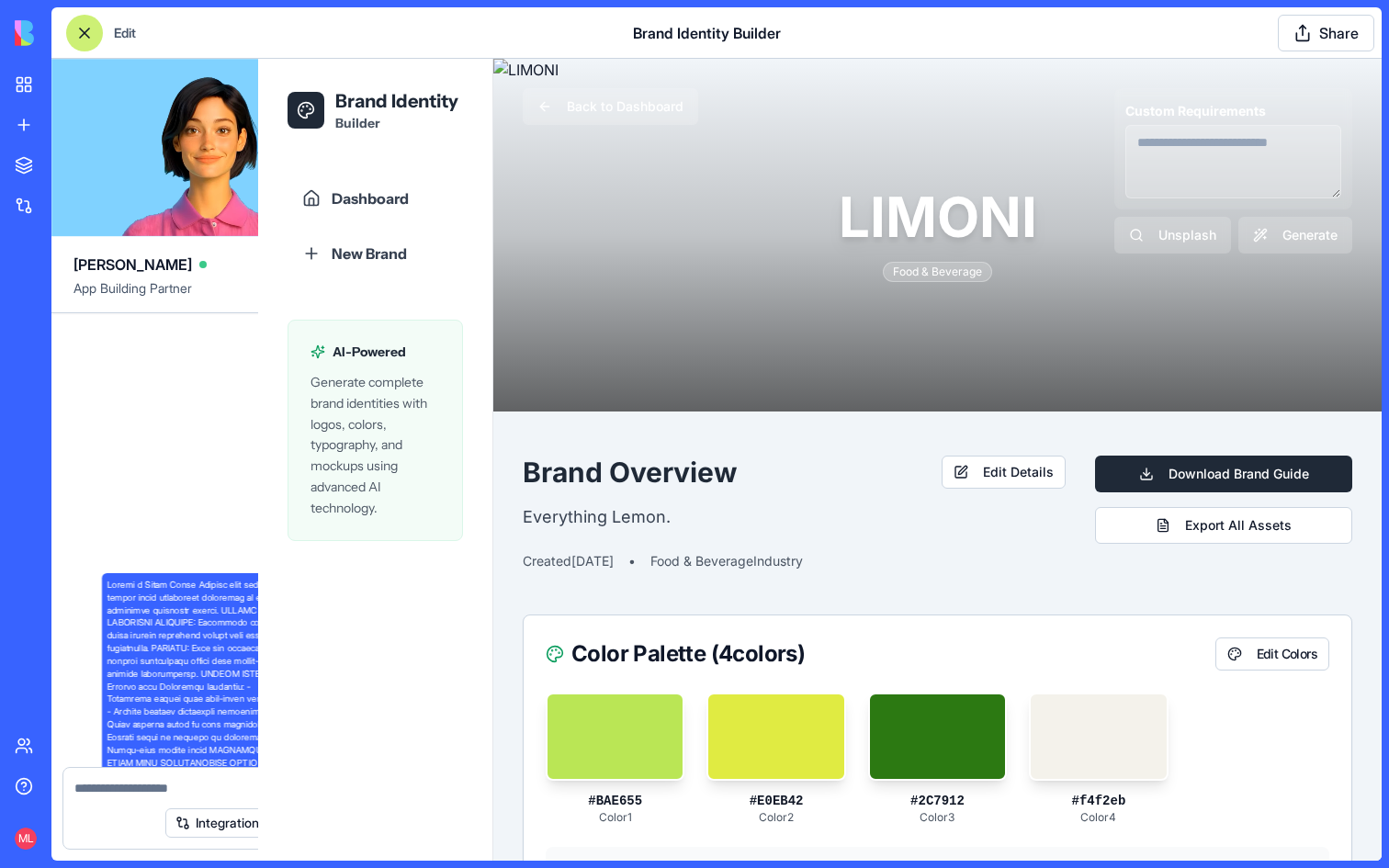 scroll, scrollTop: 25786, scrollLeft: 0, axis: vertical 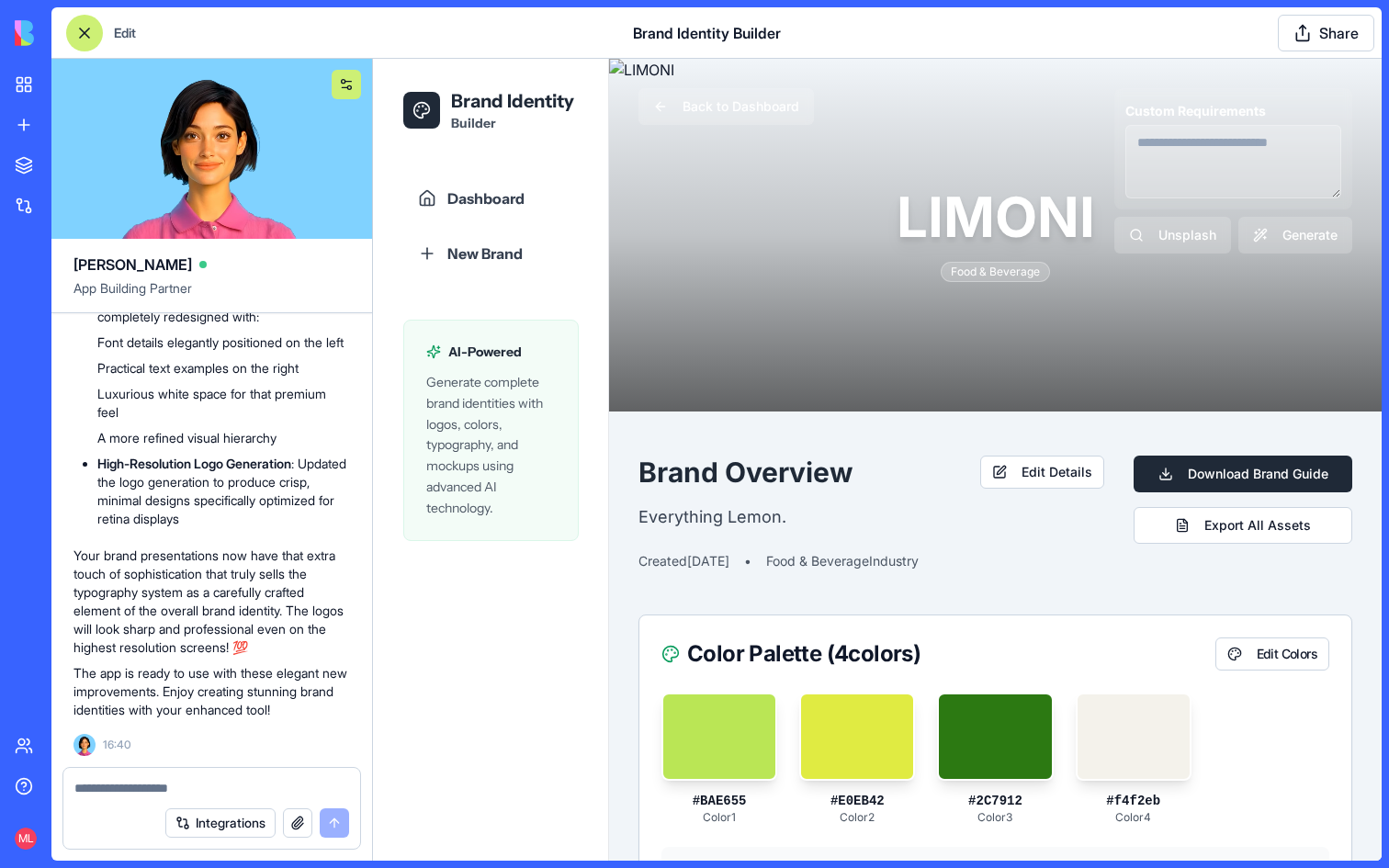 click at bounding box center (346, 85) 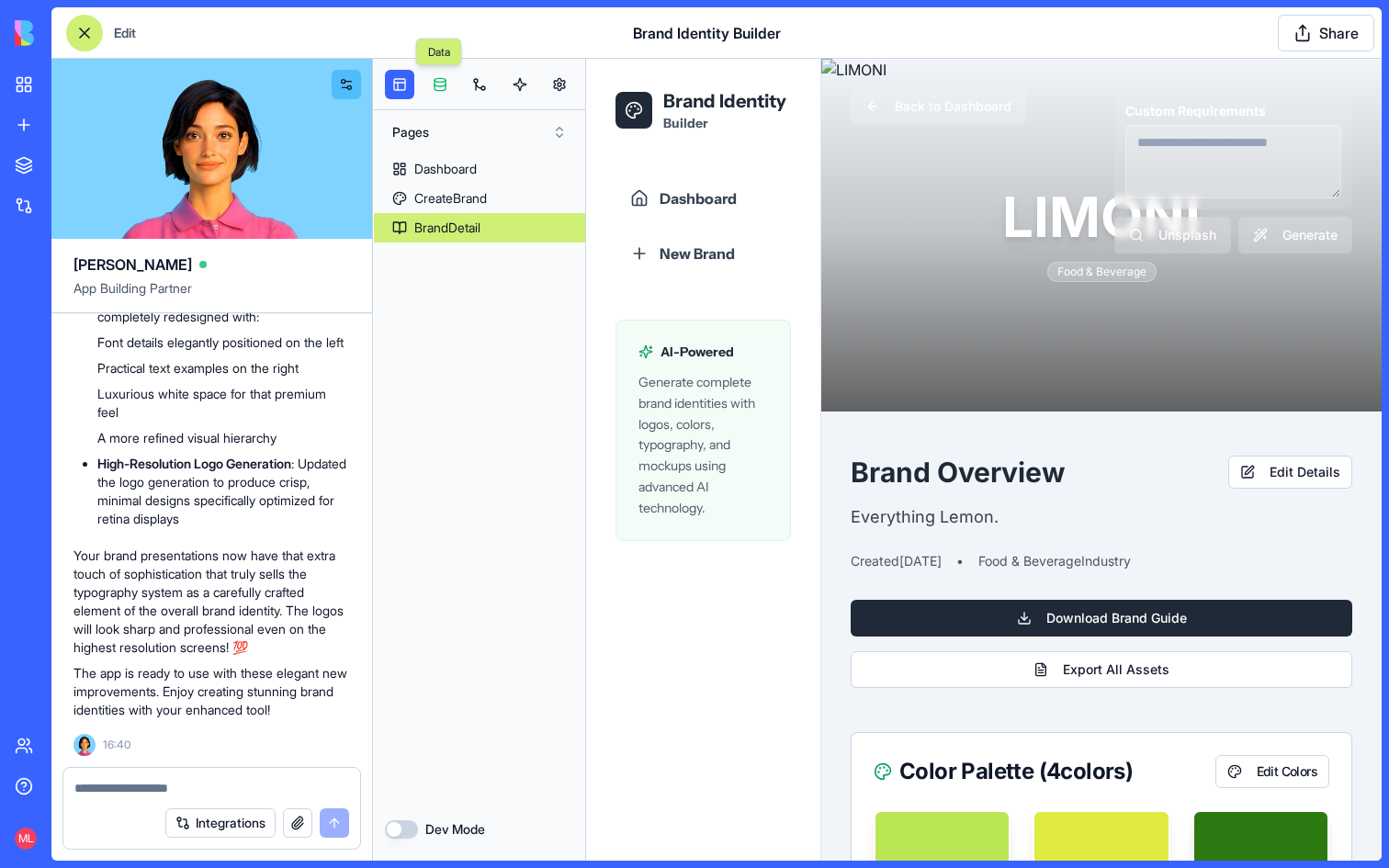 click at bounding box center (440, 85) 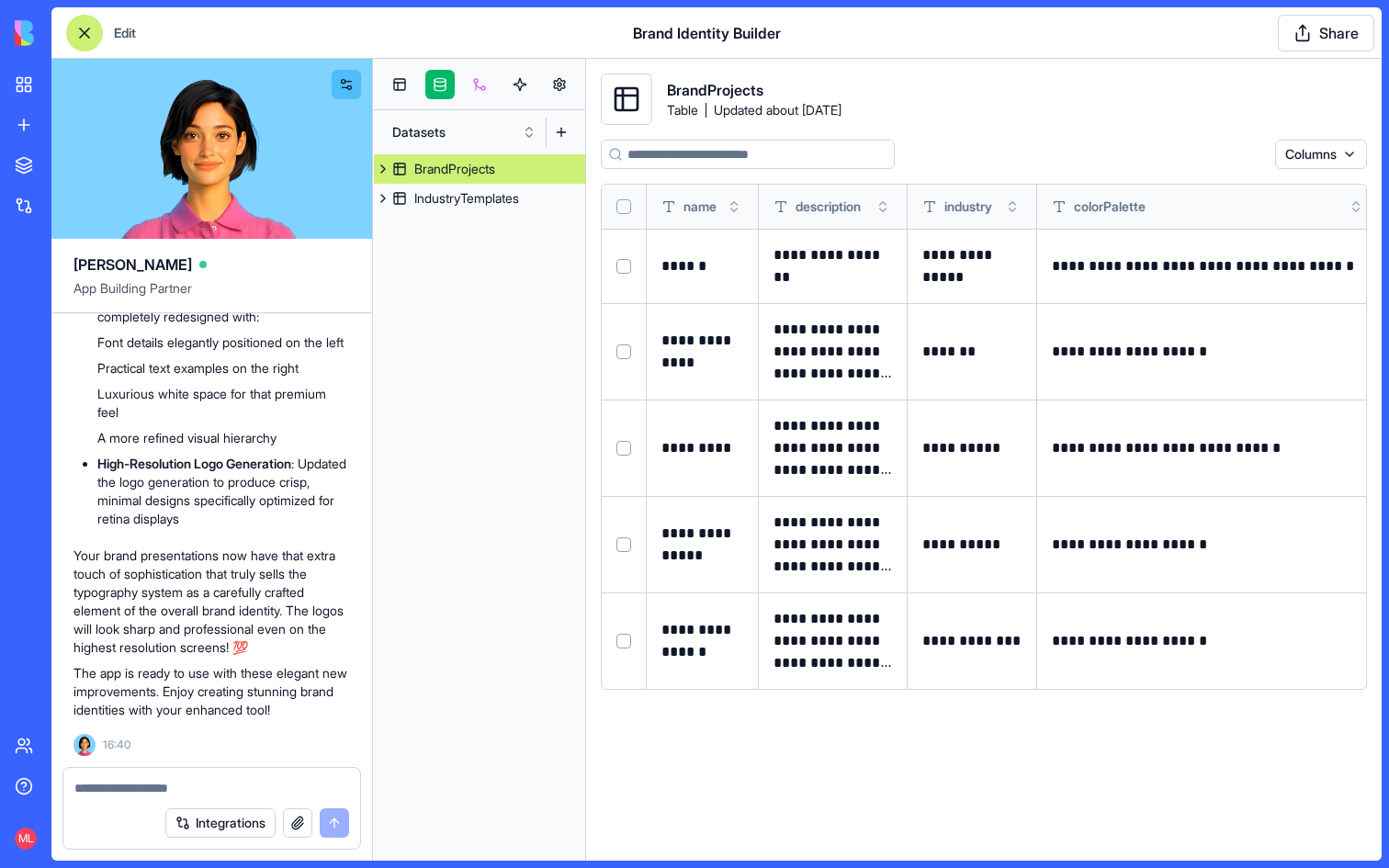 click at bounding box center [480, 85] 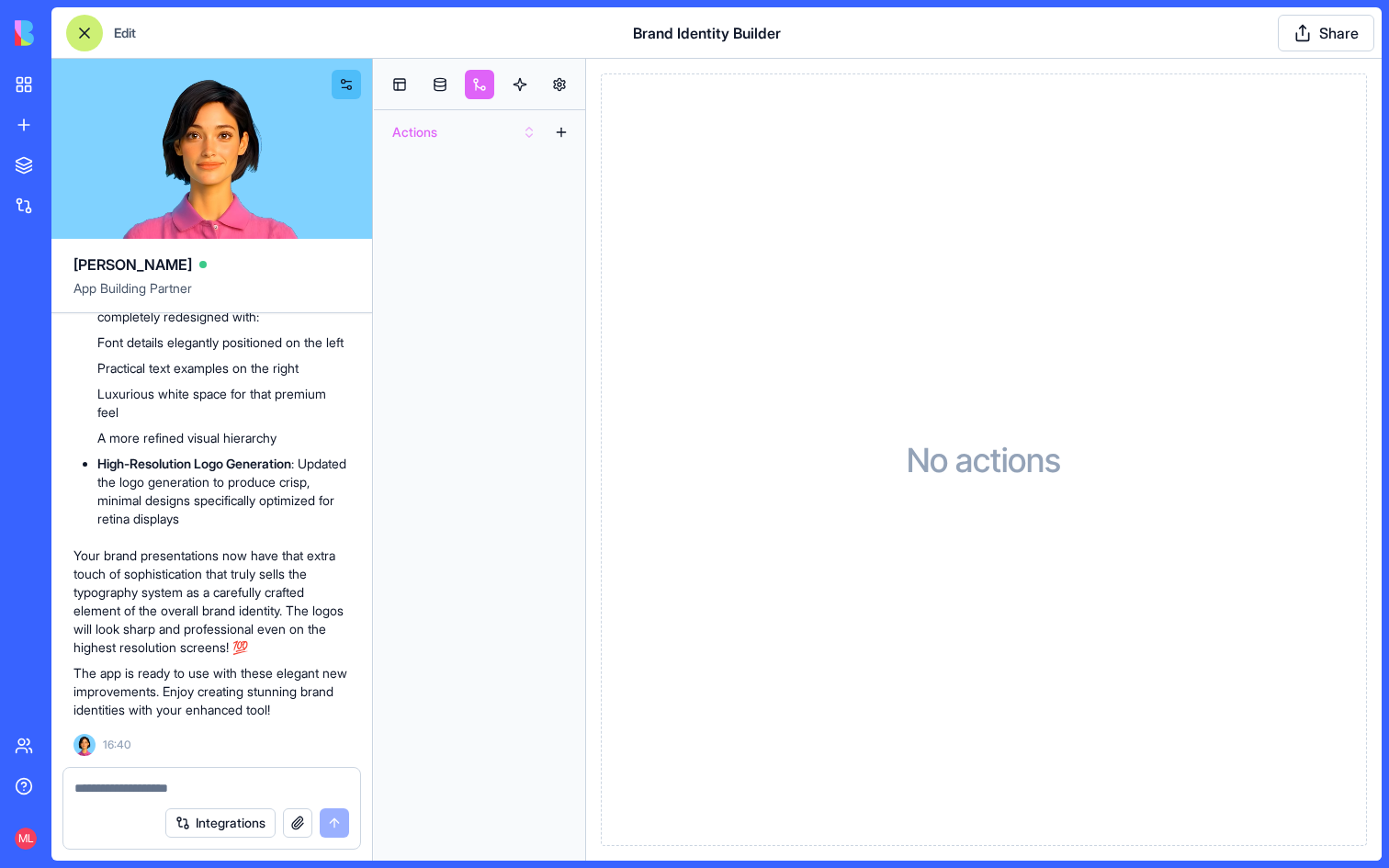 click on "Actions" at bounding box center (464, 132) 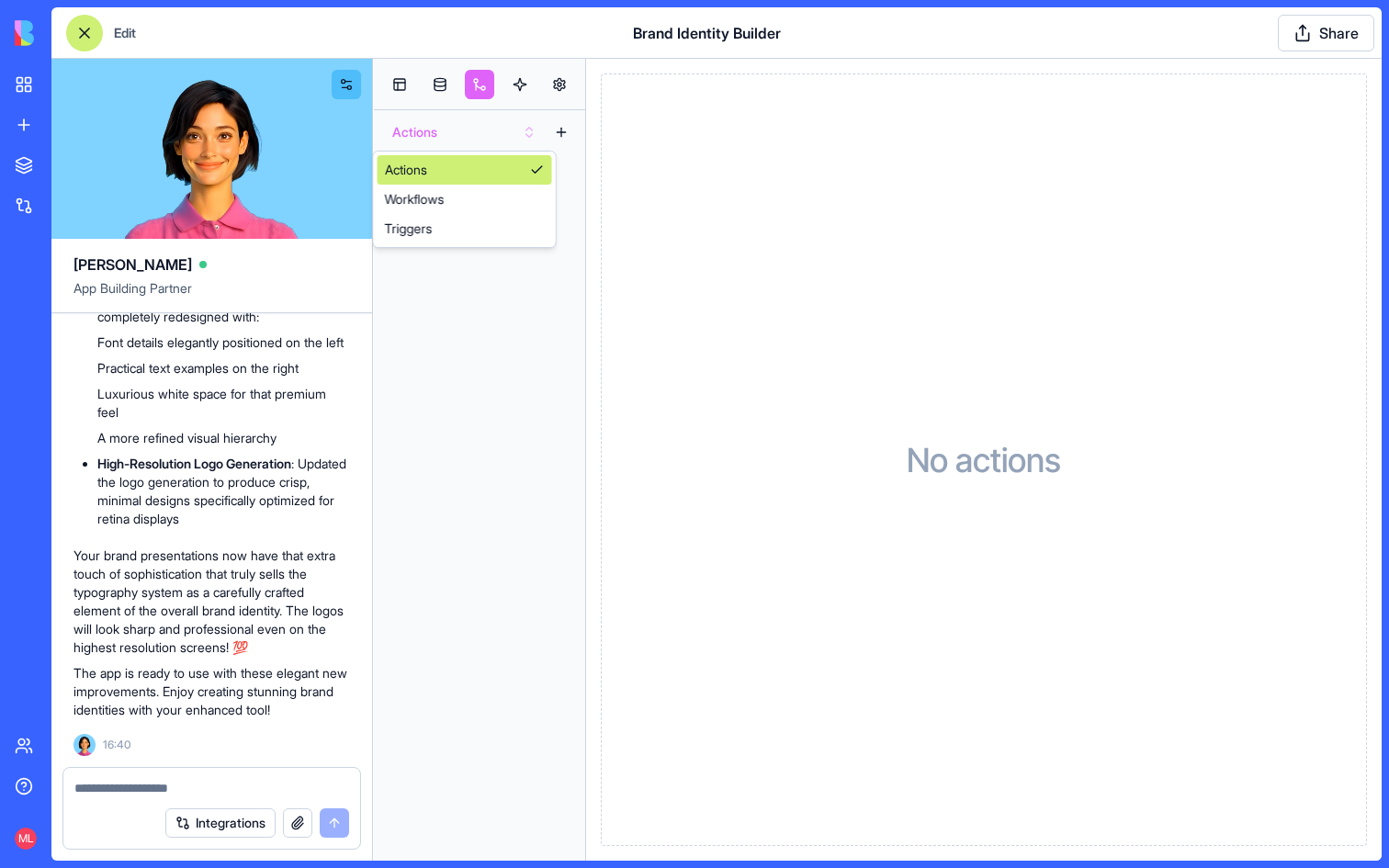 click on "Actions" at bounding box center (464, 132) 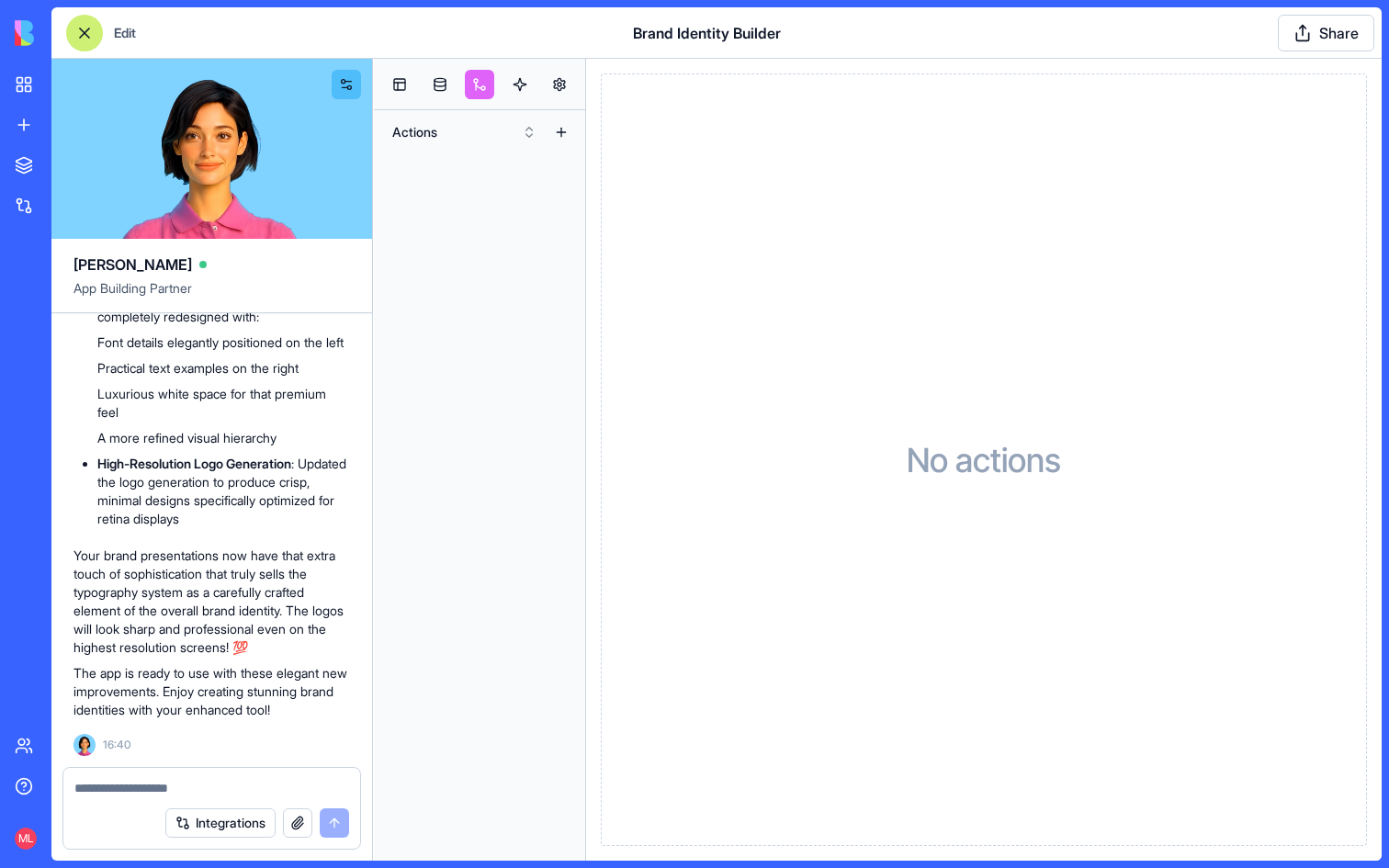 click at bounding box center [85, 33] 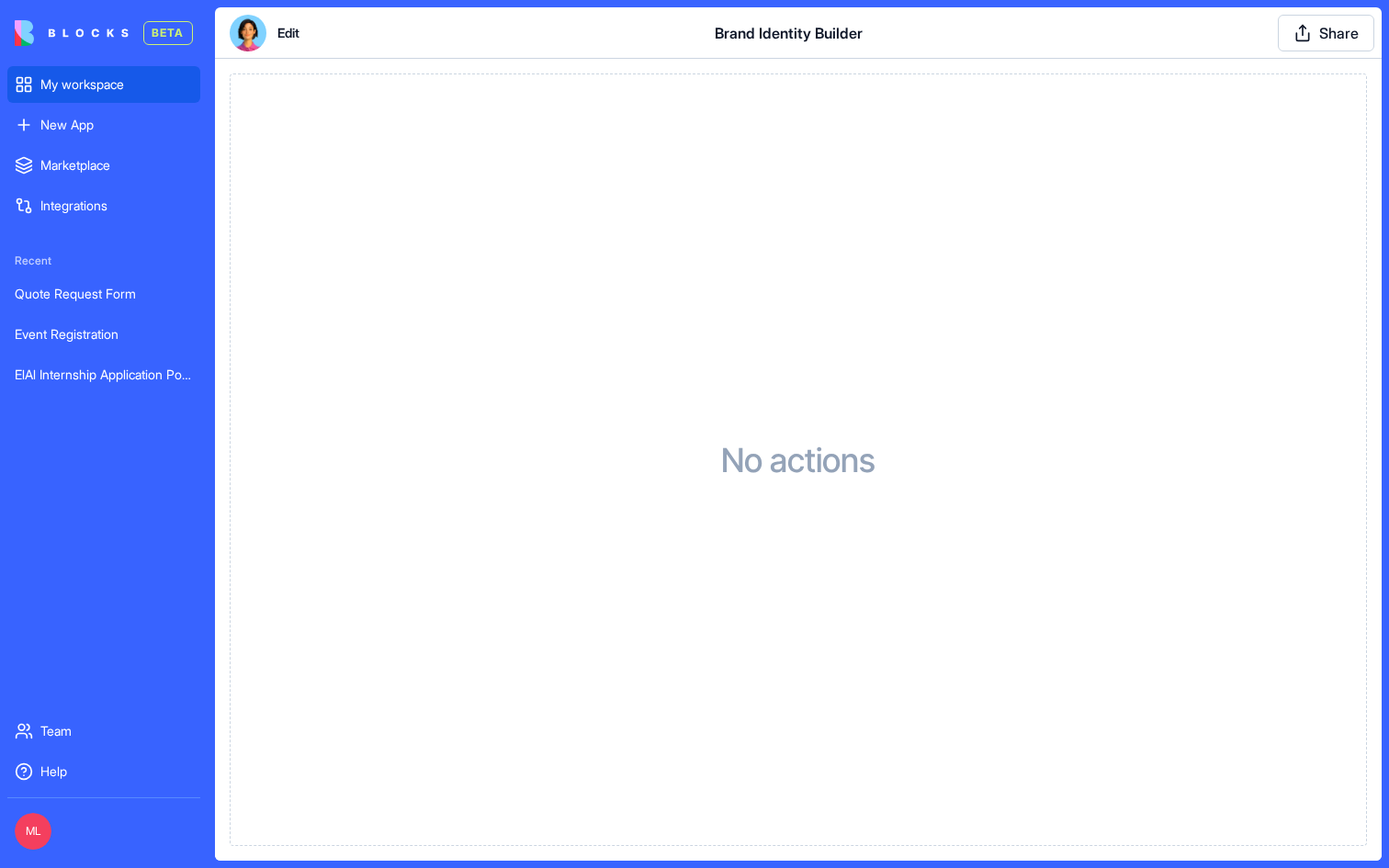 click on "My workspace" at bounding box center [117, 85] 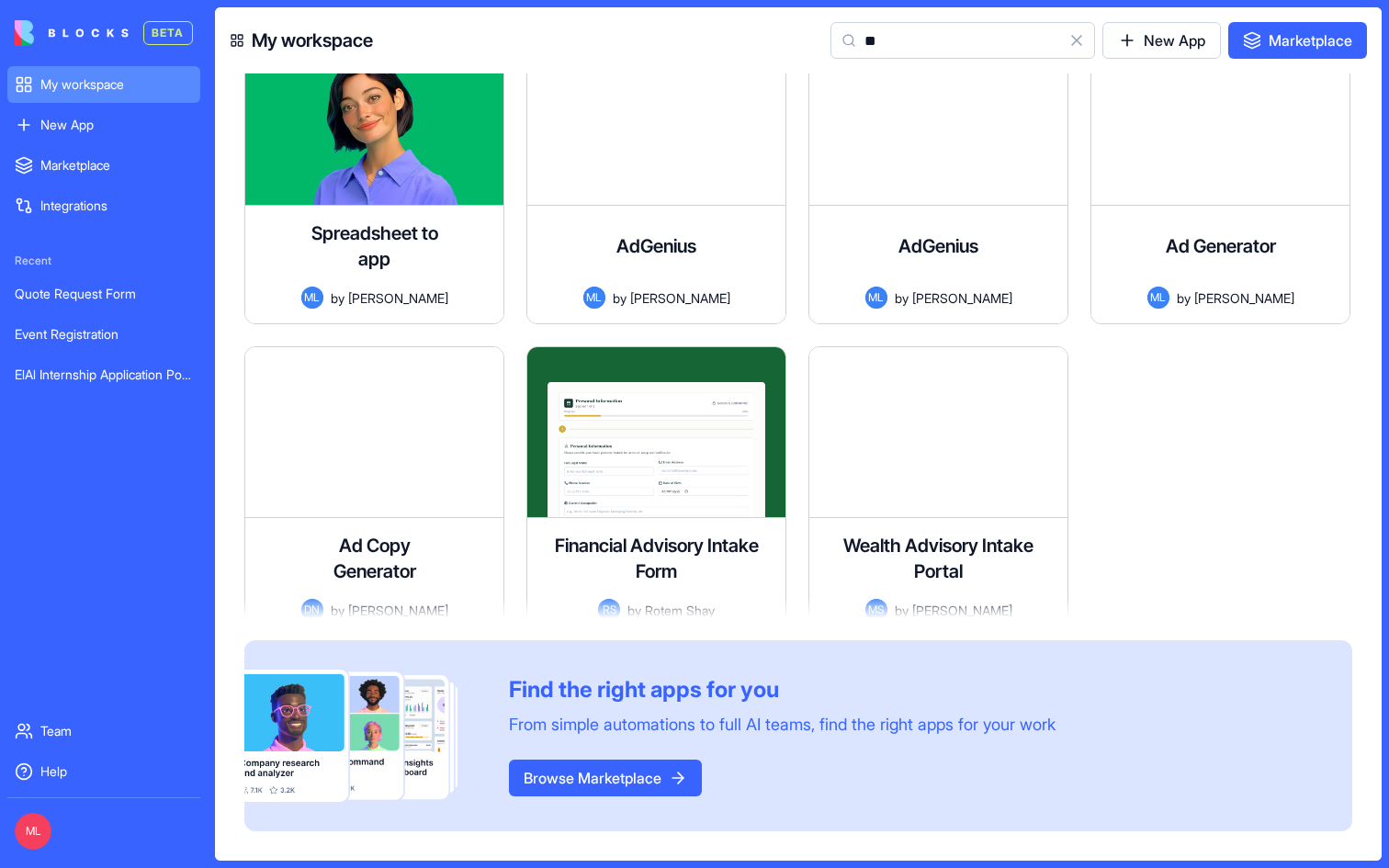scroll, scrollTop: 9404, scrollLeft: 0, axis: vertical 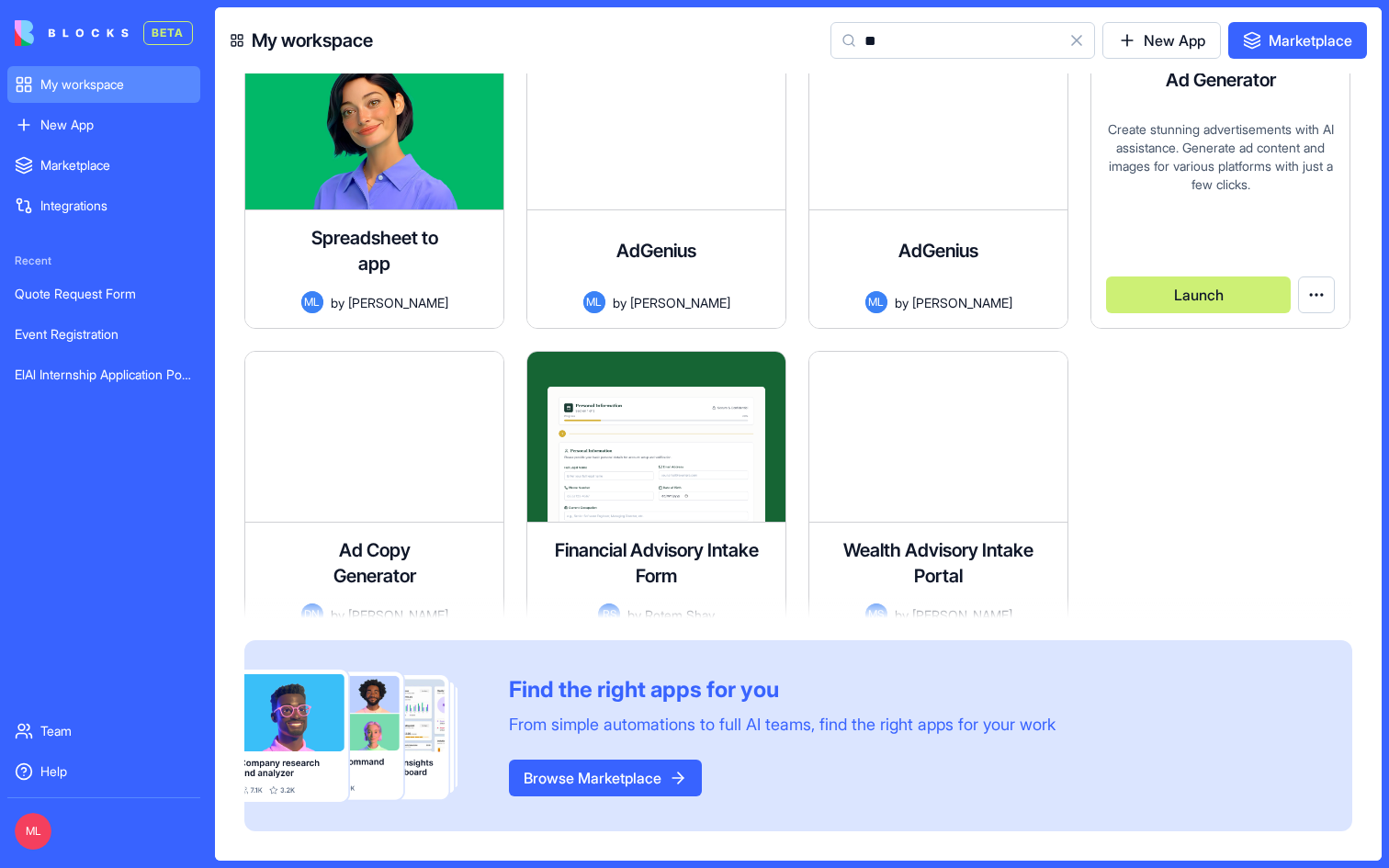 type on "**" 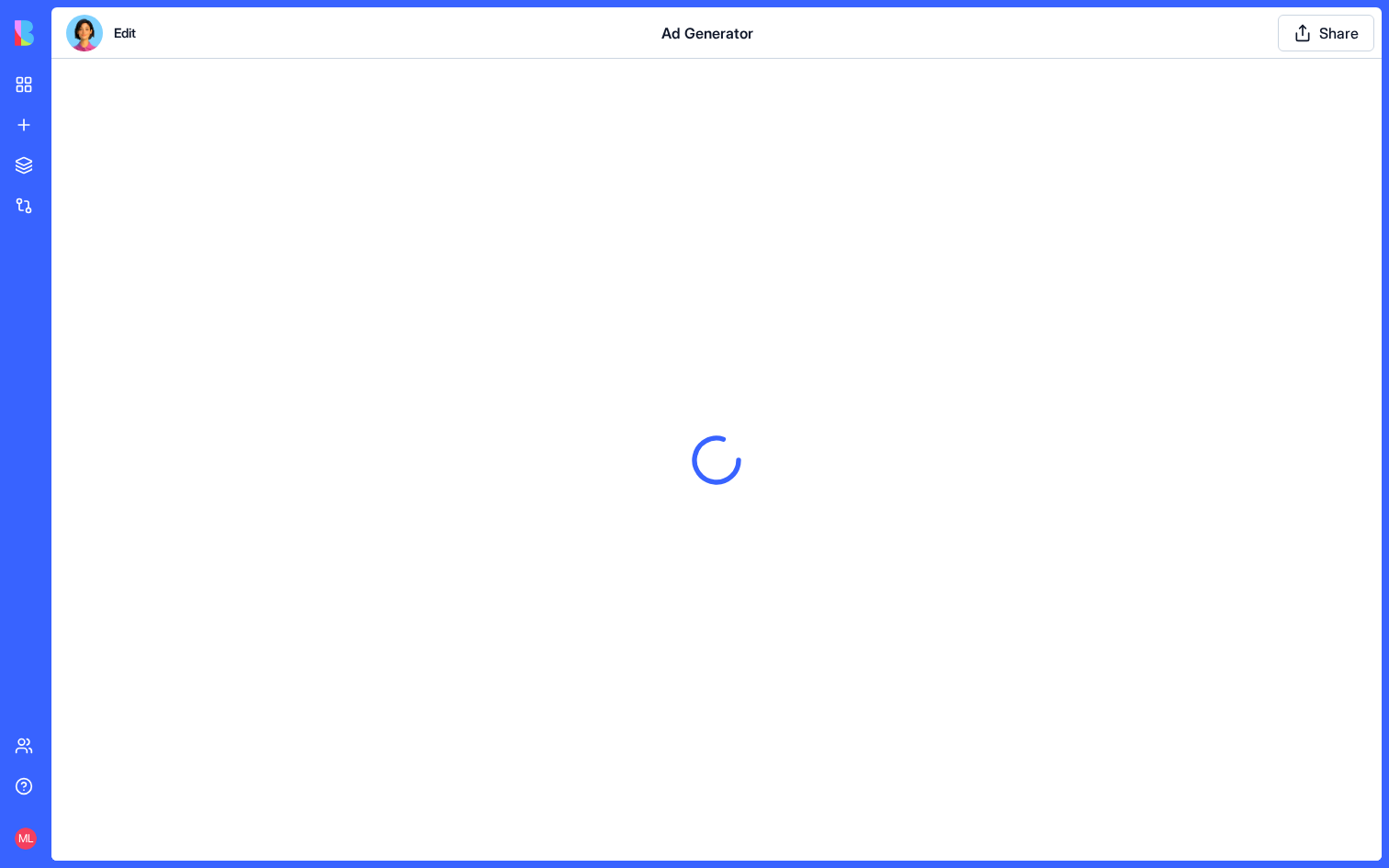 click at bounding box center (85, 33) 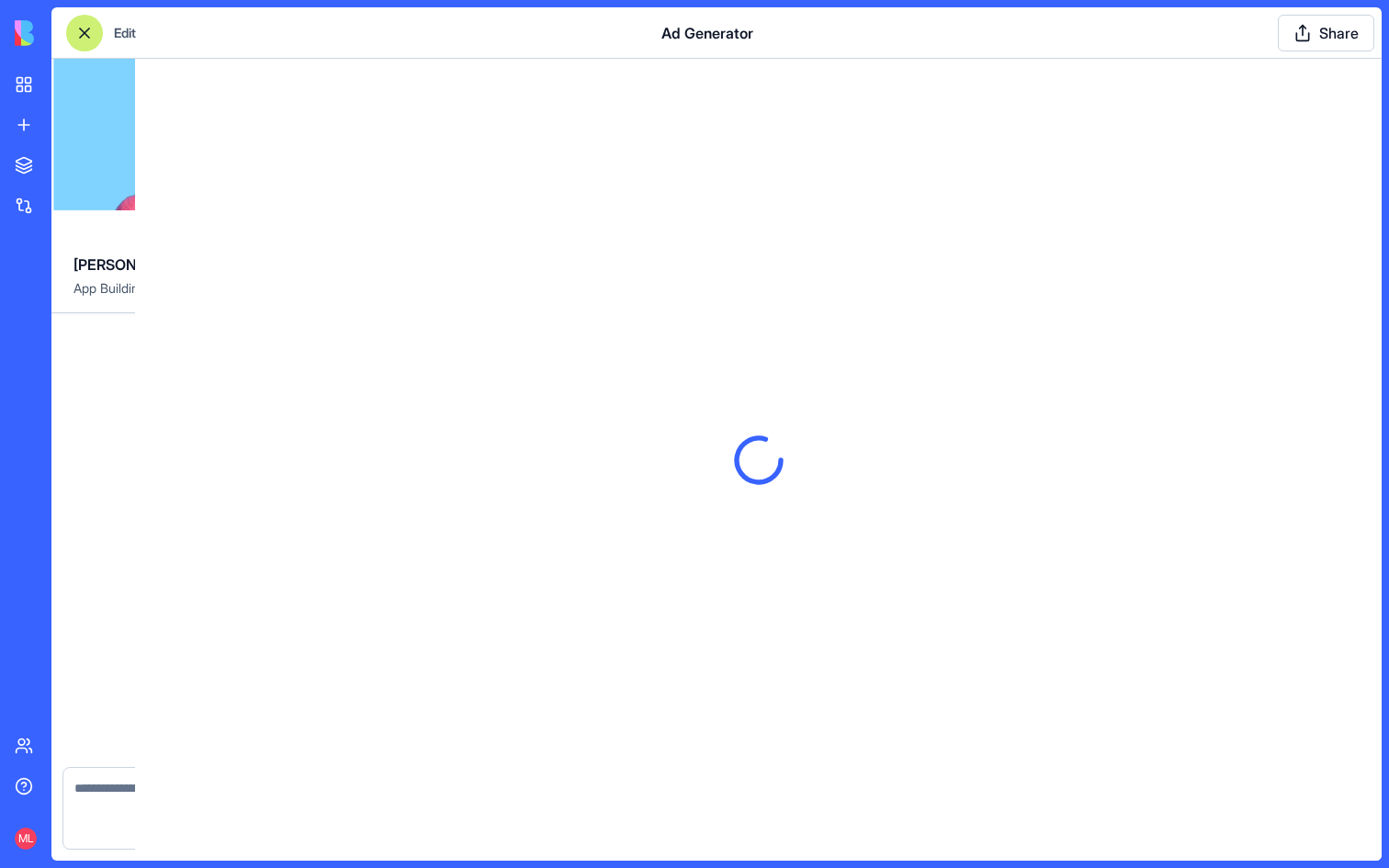 scroll, scrollTop: 2640, scrollLeft: 0, axis: vertical 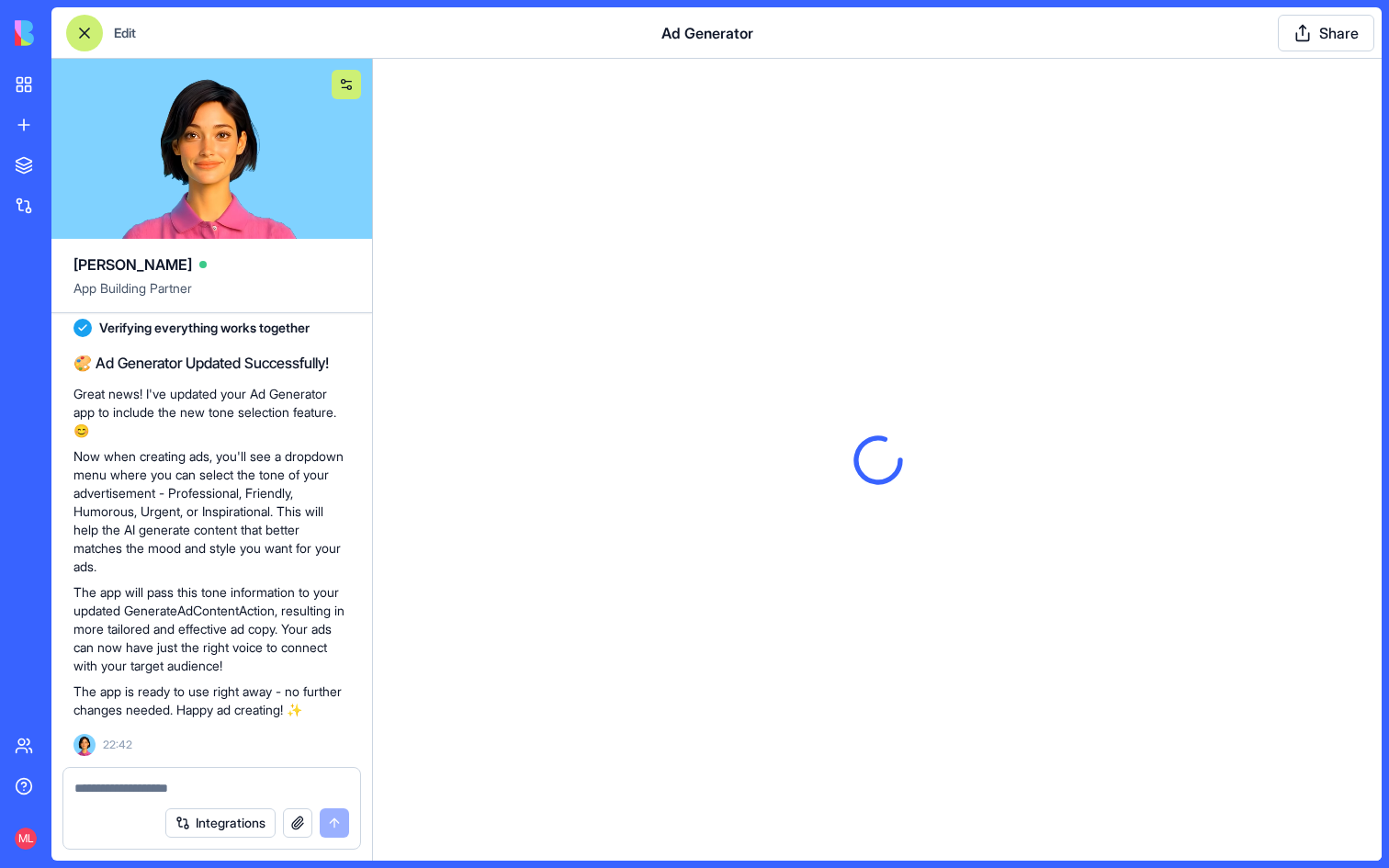 click at bounding box center [346, 85] 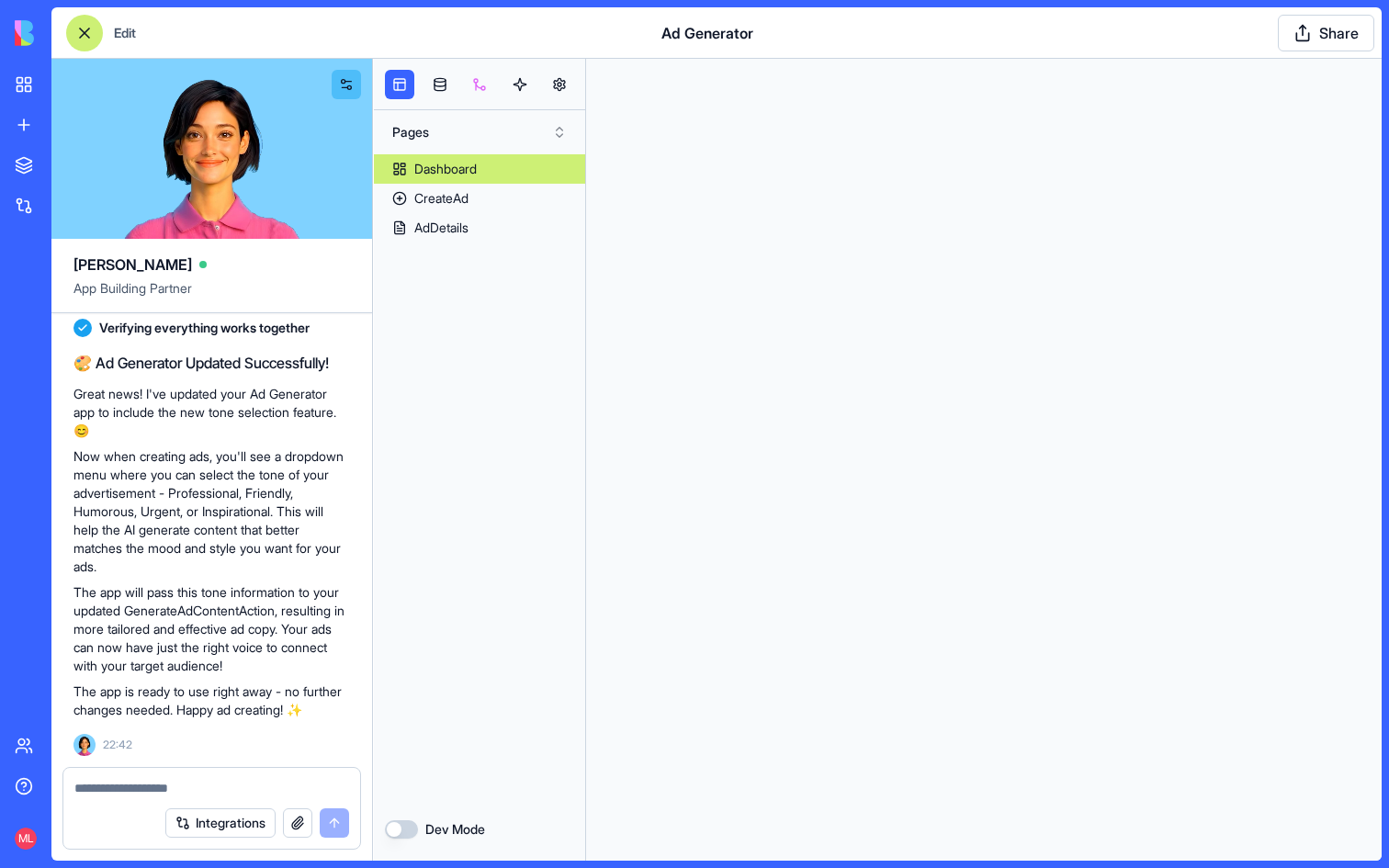 click at bounding box center (480, 85) 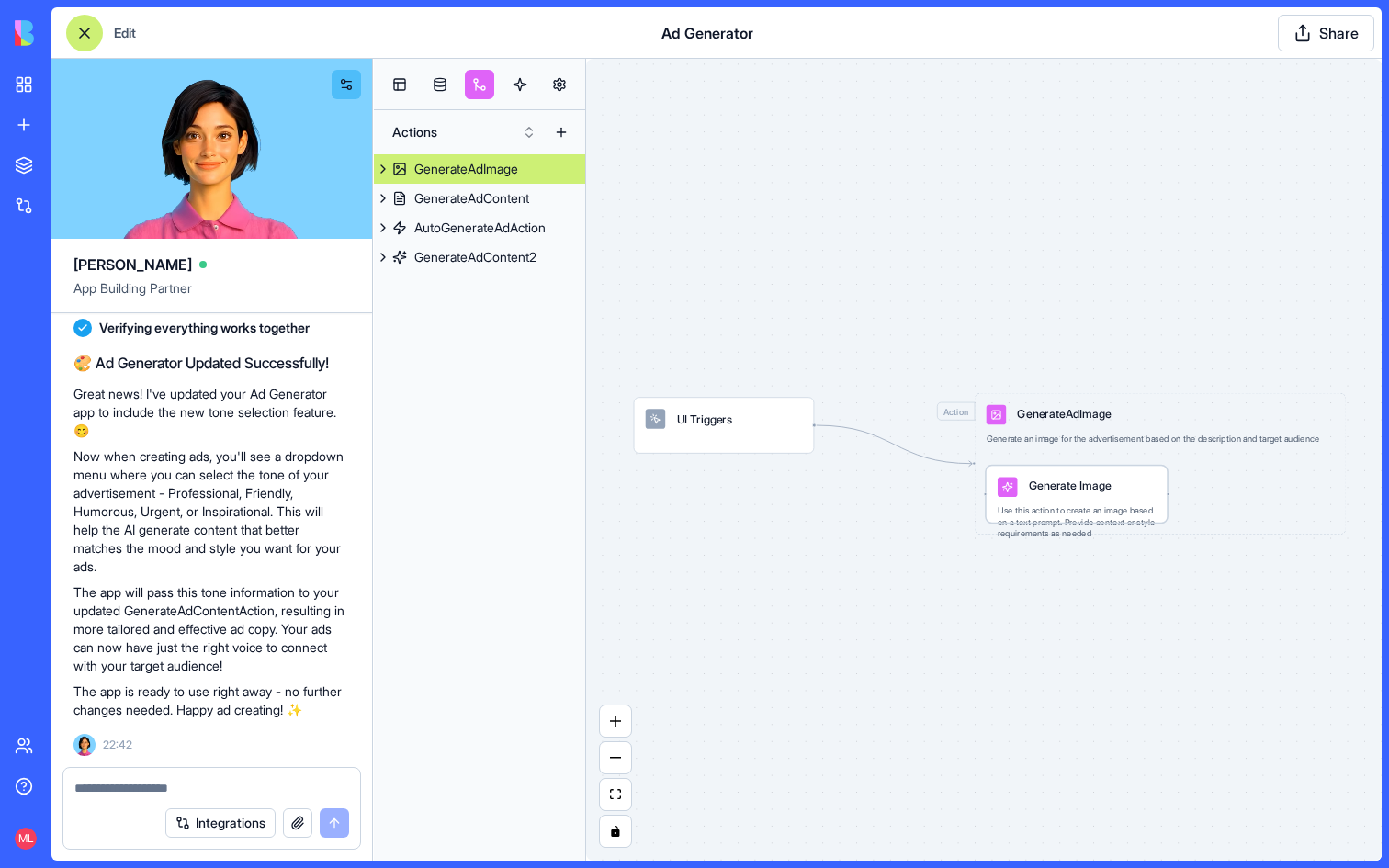 click on "Generate Image" at bounding box center [1077, 488] 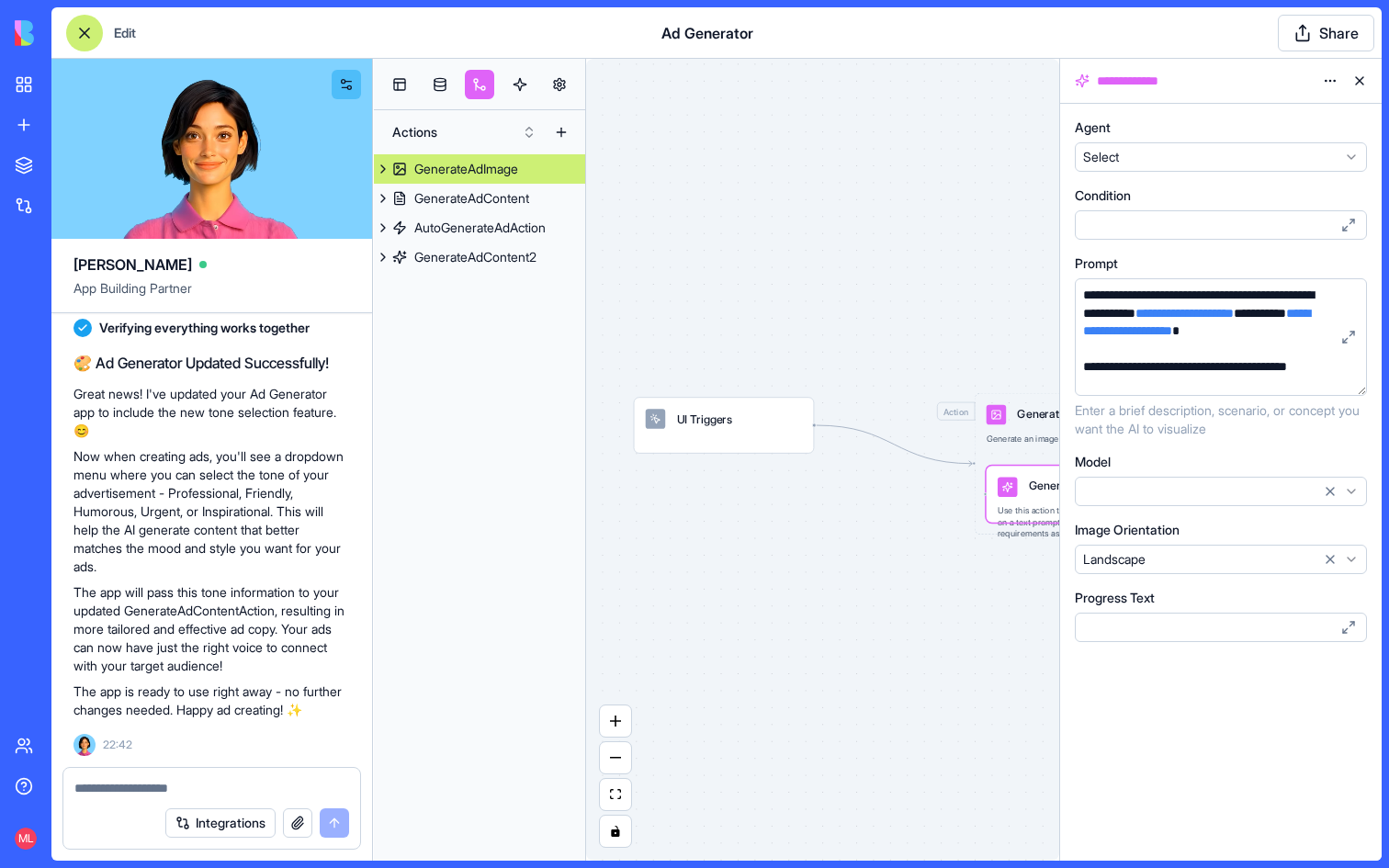 click at bounding box center [1360, 81] 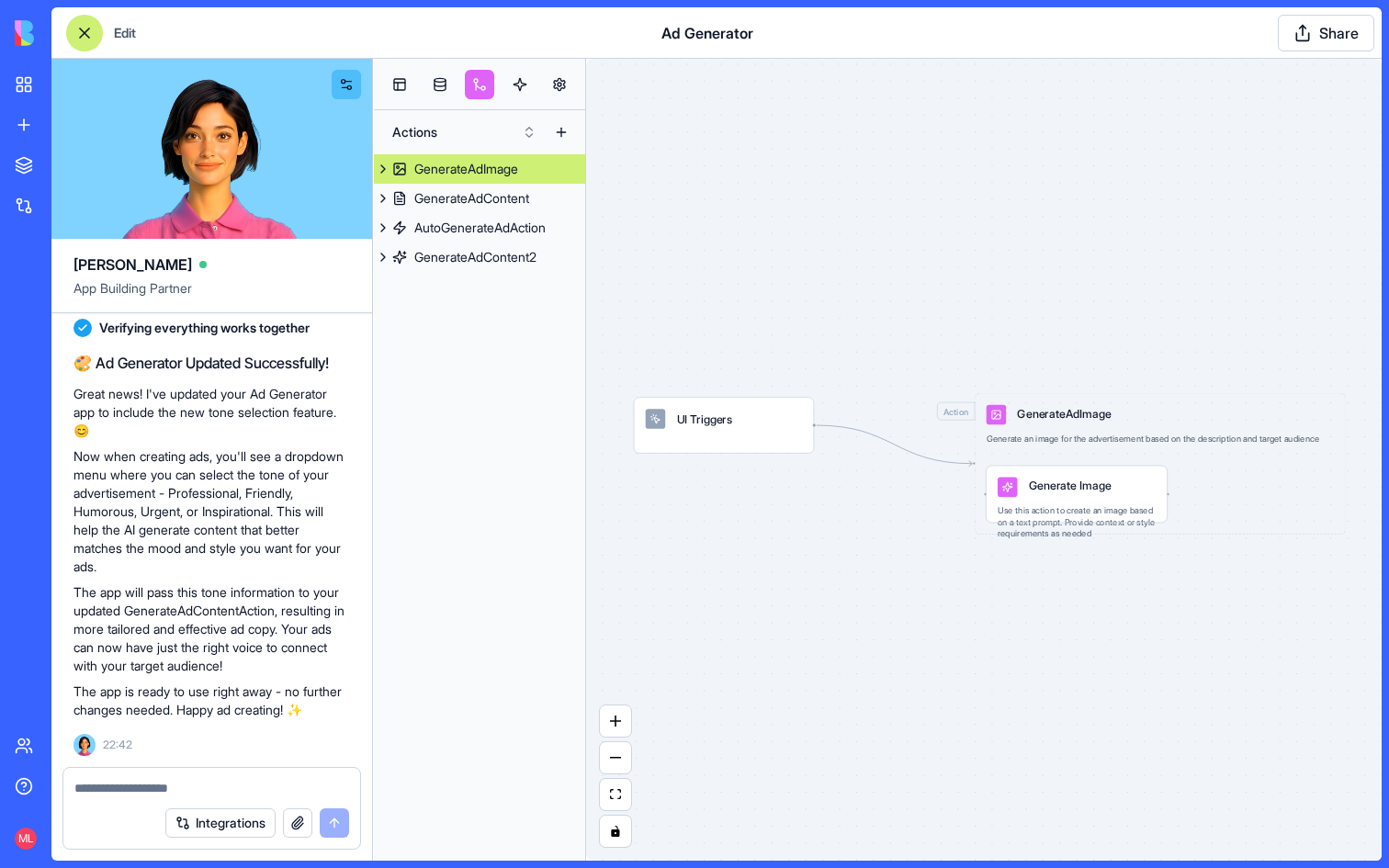 click at bounding box center (480, 85) 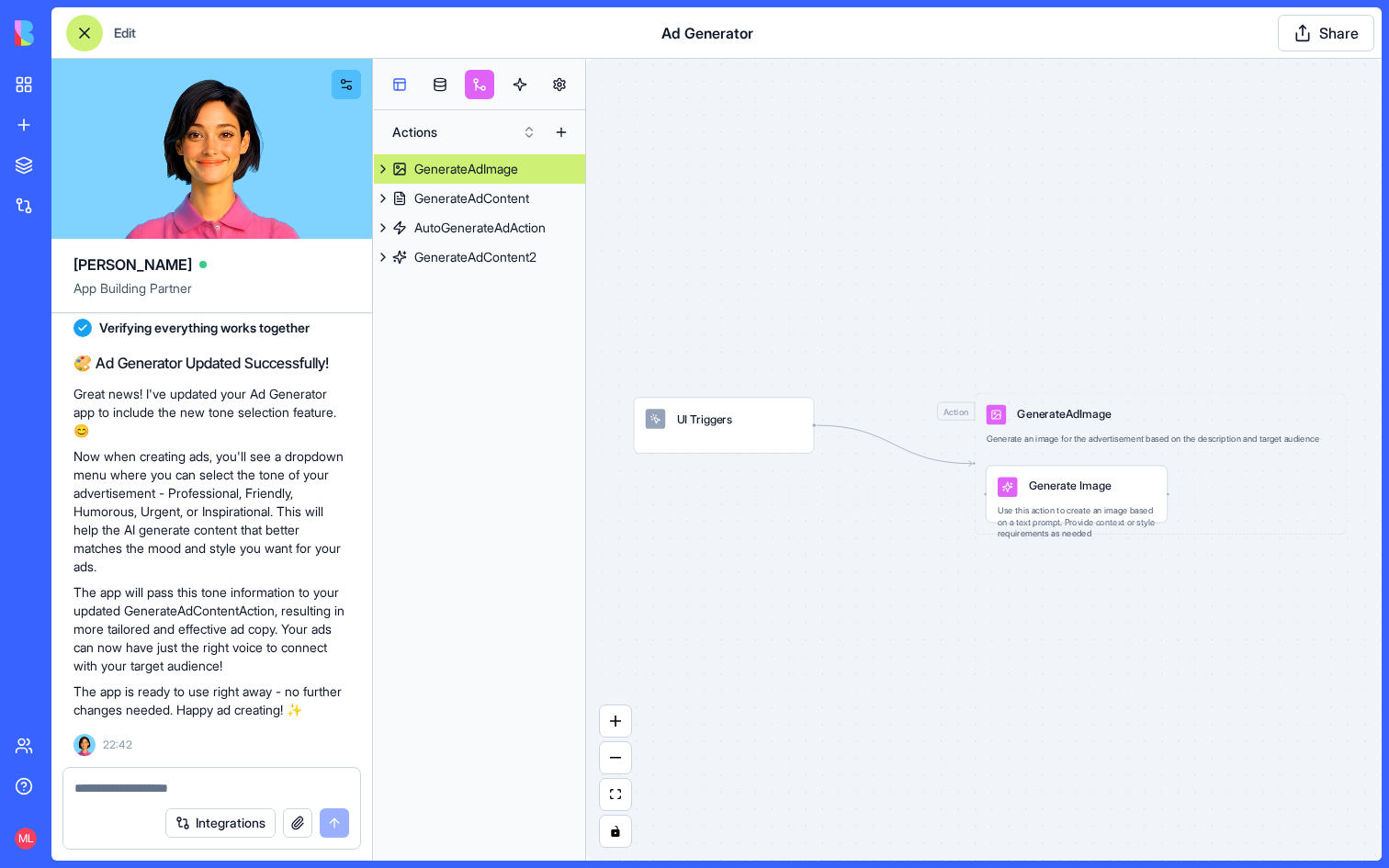 click at bounding box center [400, 85] 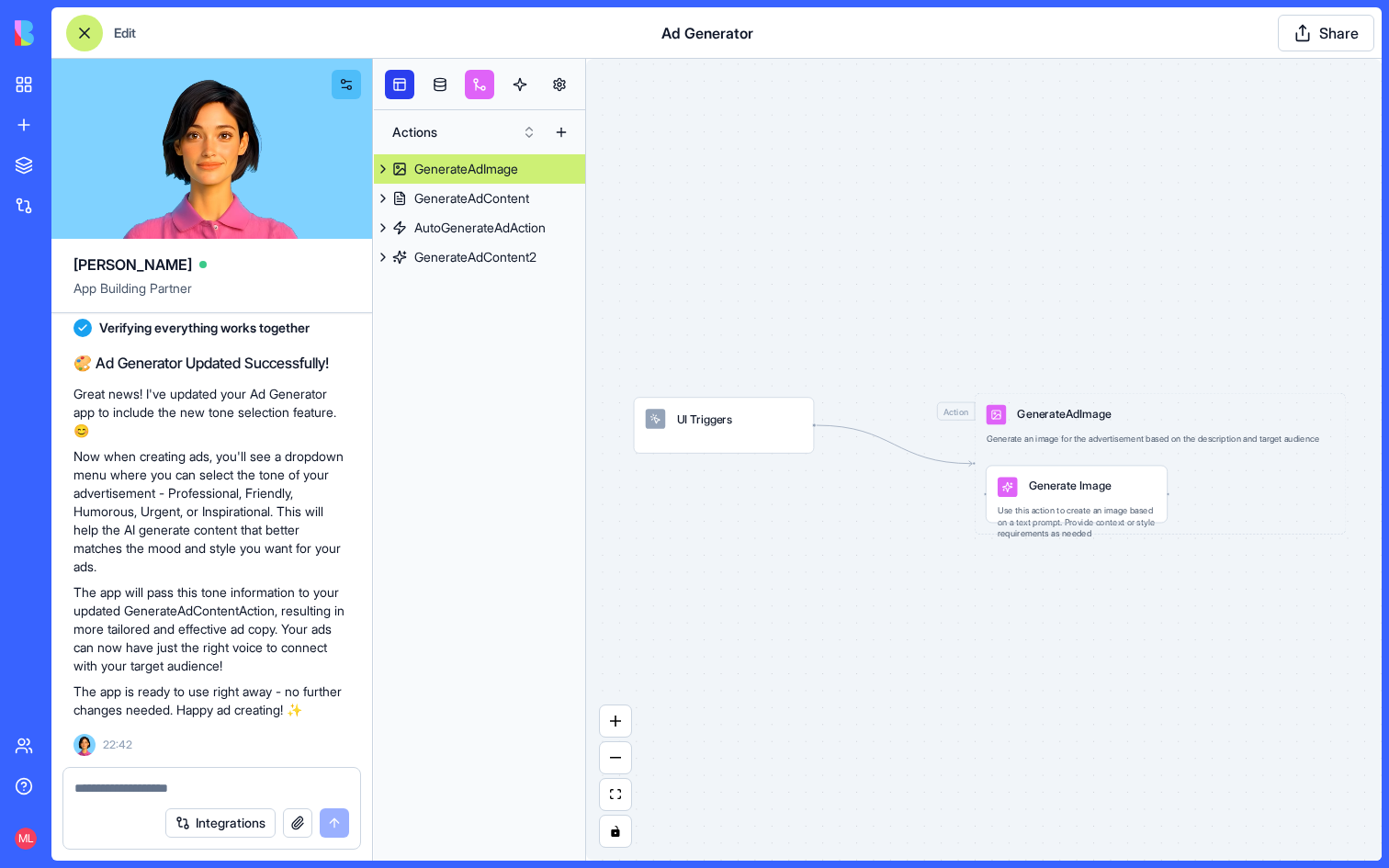 click at bounding box center (400, 85) 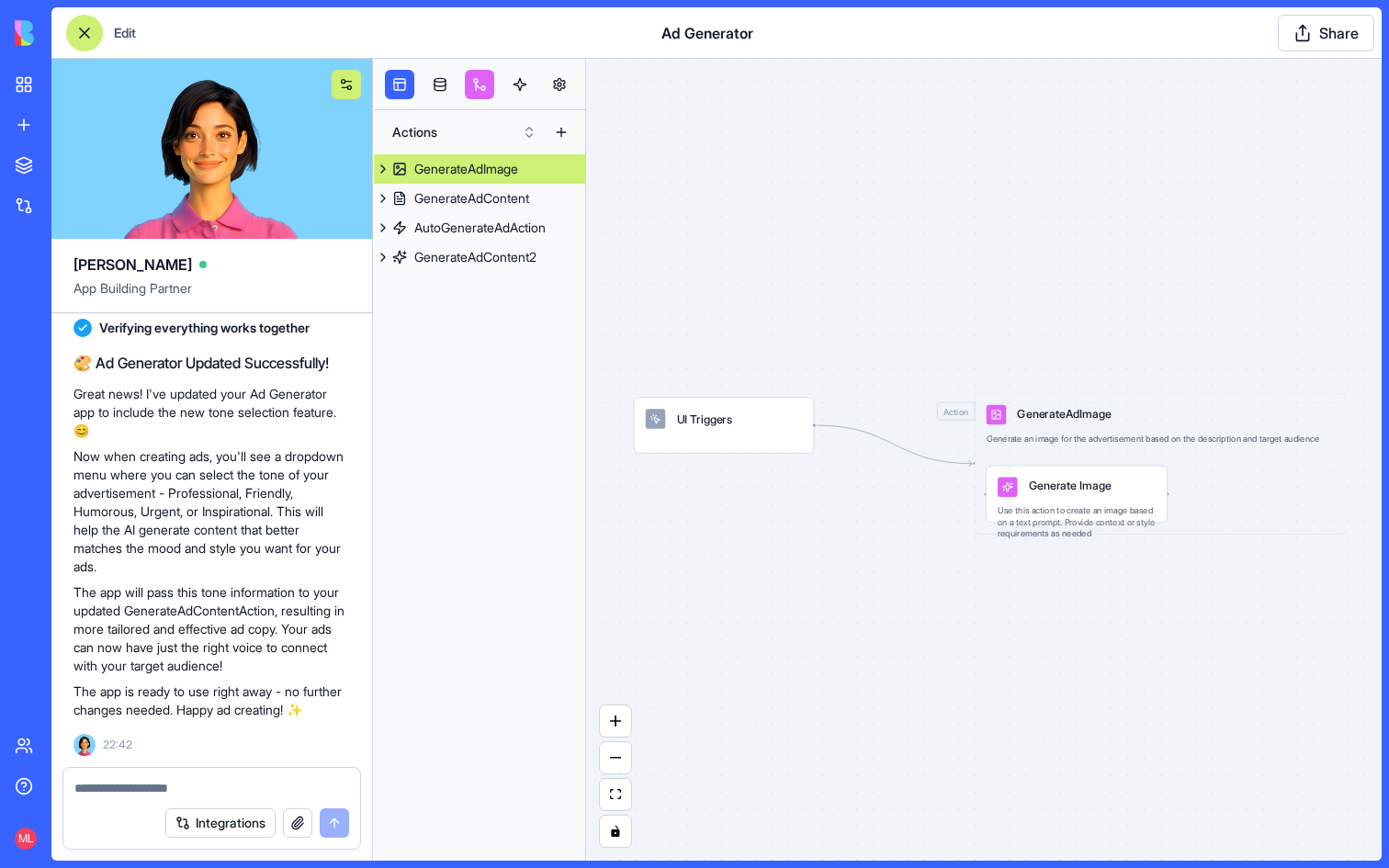 click at bounding box center (346, 85) 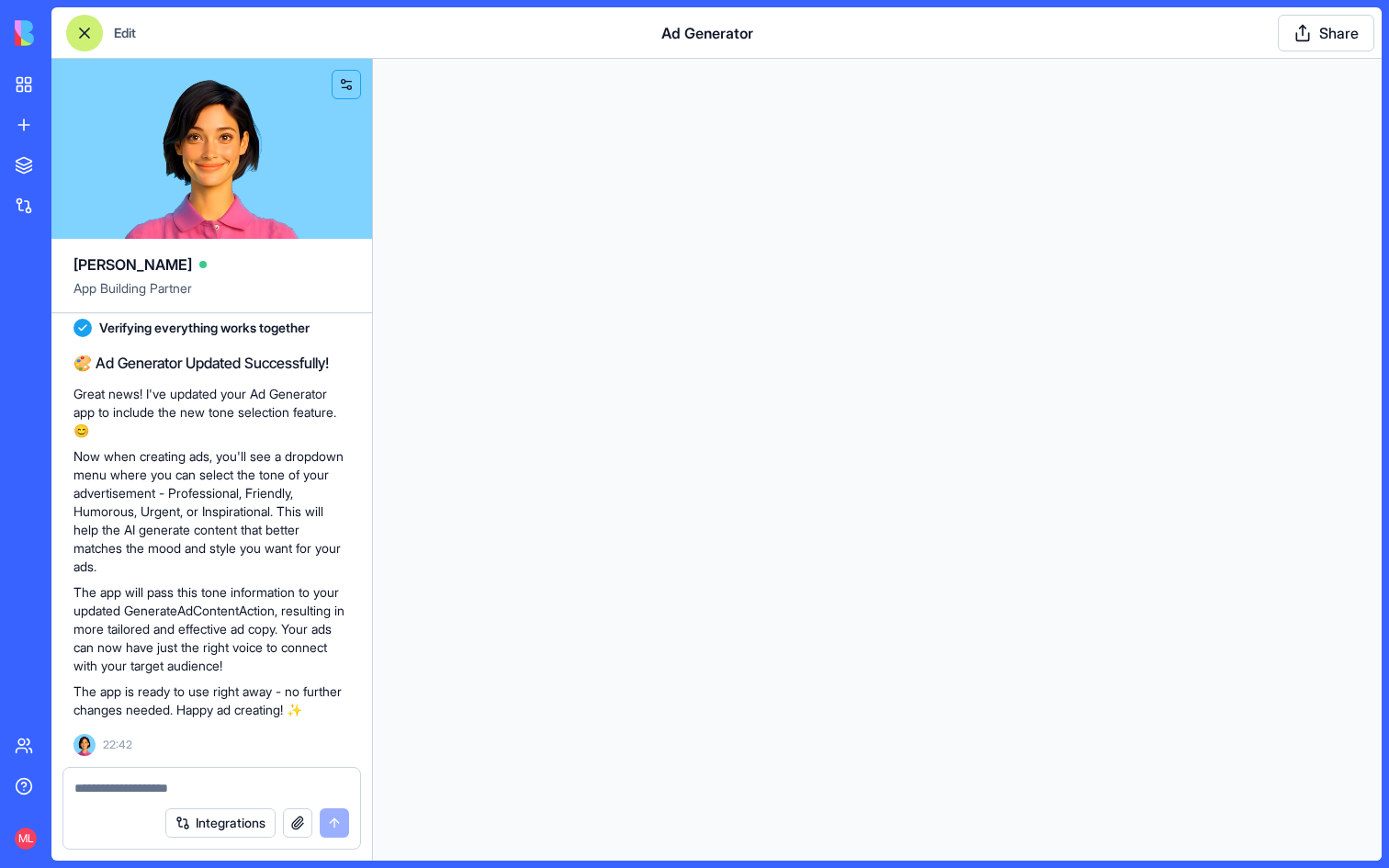 scroll, scrollTop: 0, scrollLeft: 0, axis: both 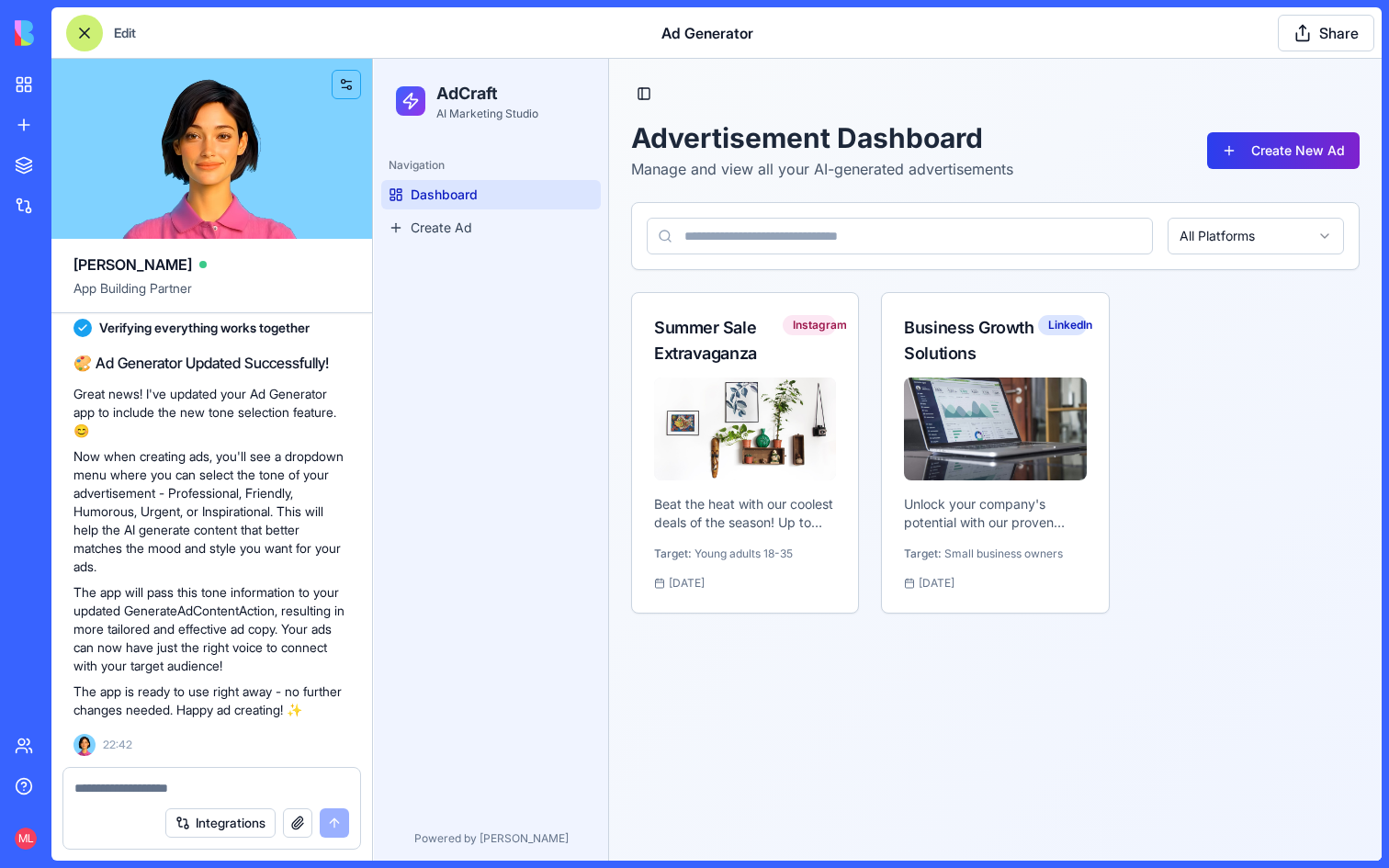 click on "Create New Ad" at bounding box center [1283, 151] 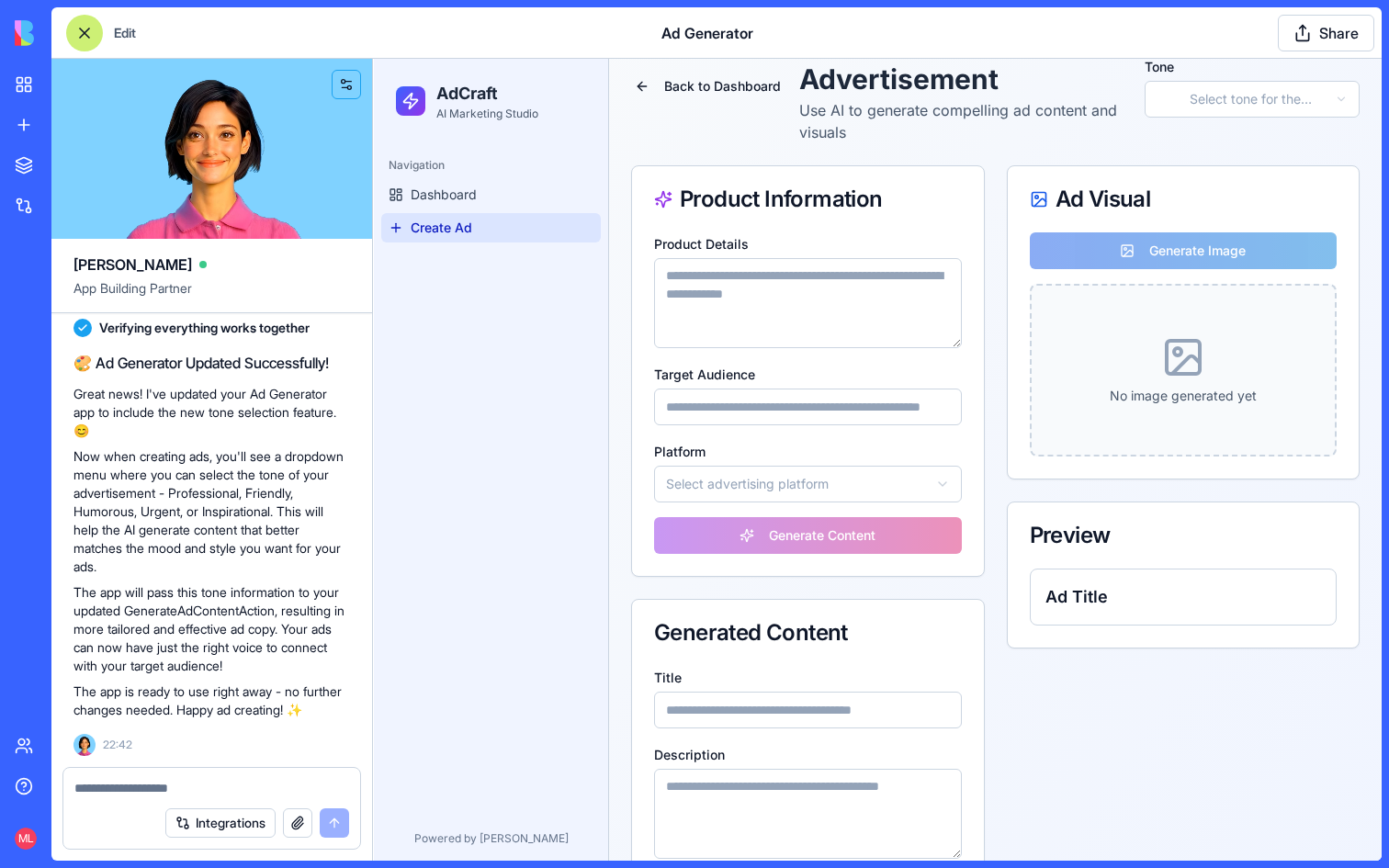 scroll, scrollTop: 69, scrollLeft: 0, axis: vertical 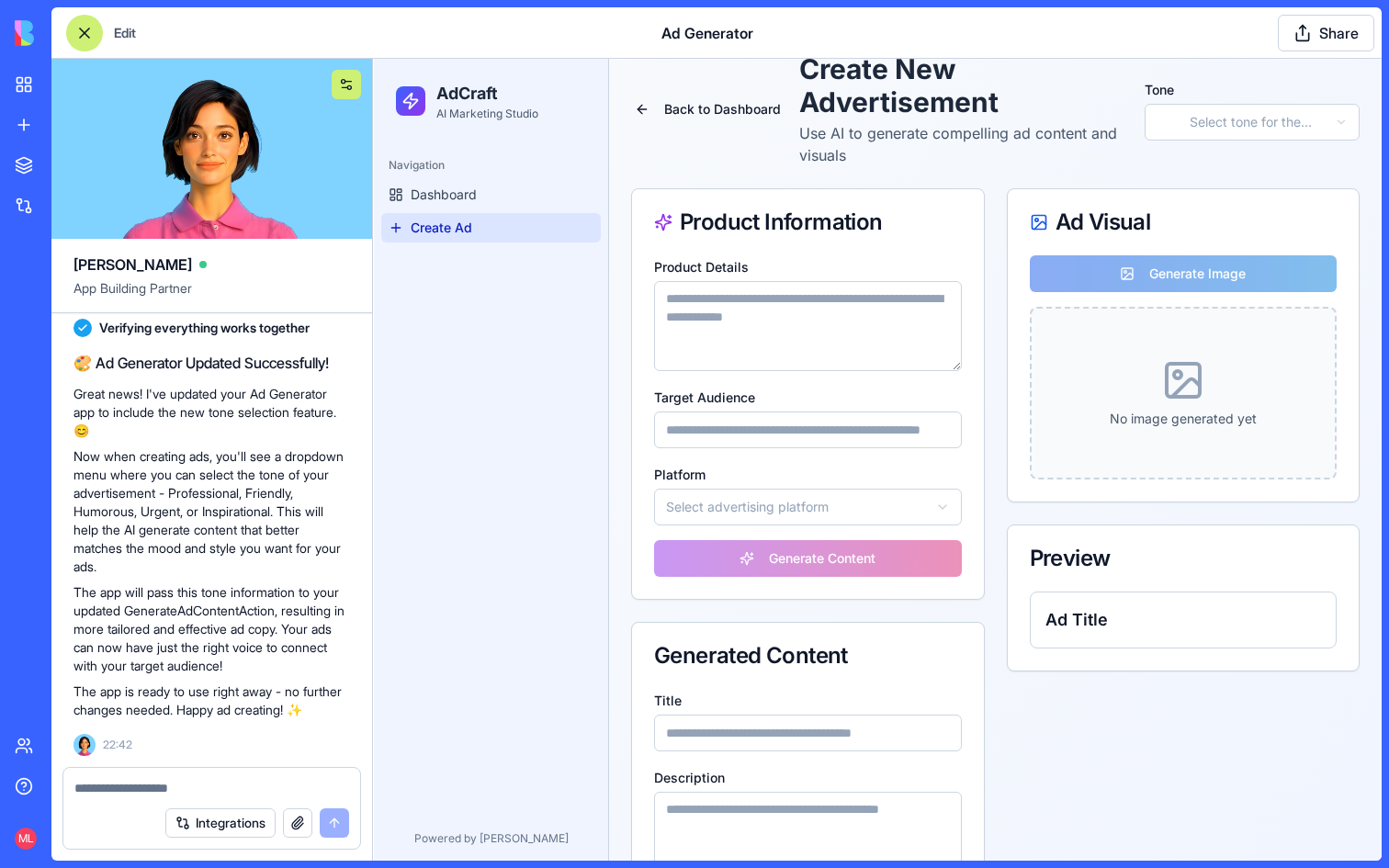 click at bounding box center (346, 85) 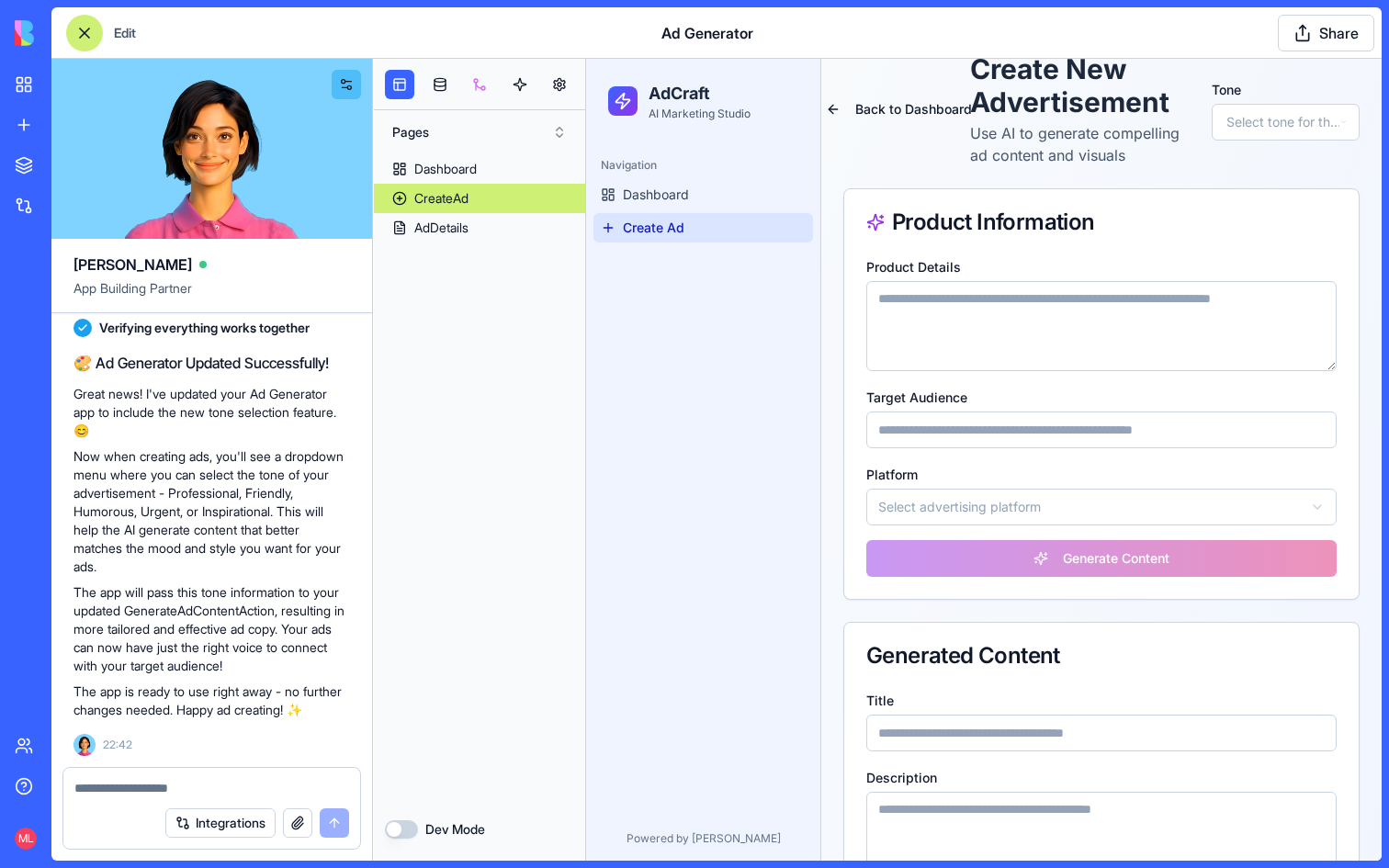 click at bounding box center (480, 85) 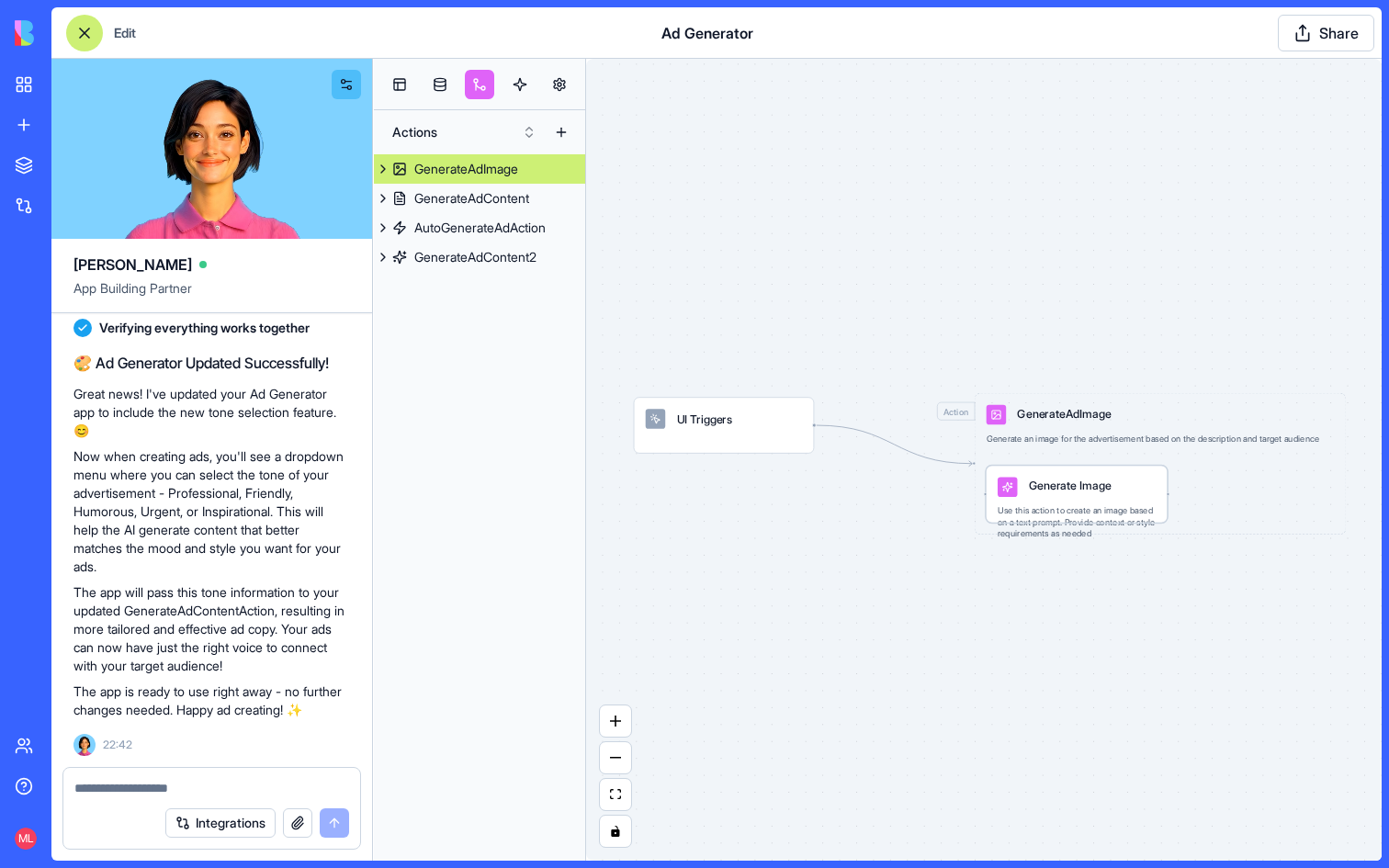 click on "Generate Image" at bounding box center [1070, 486] 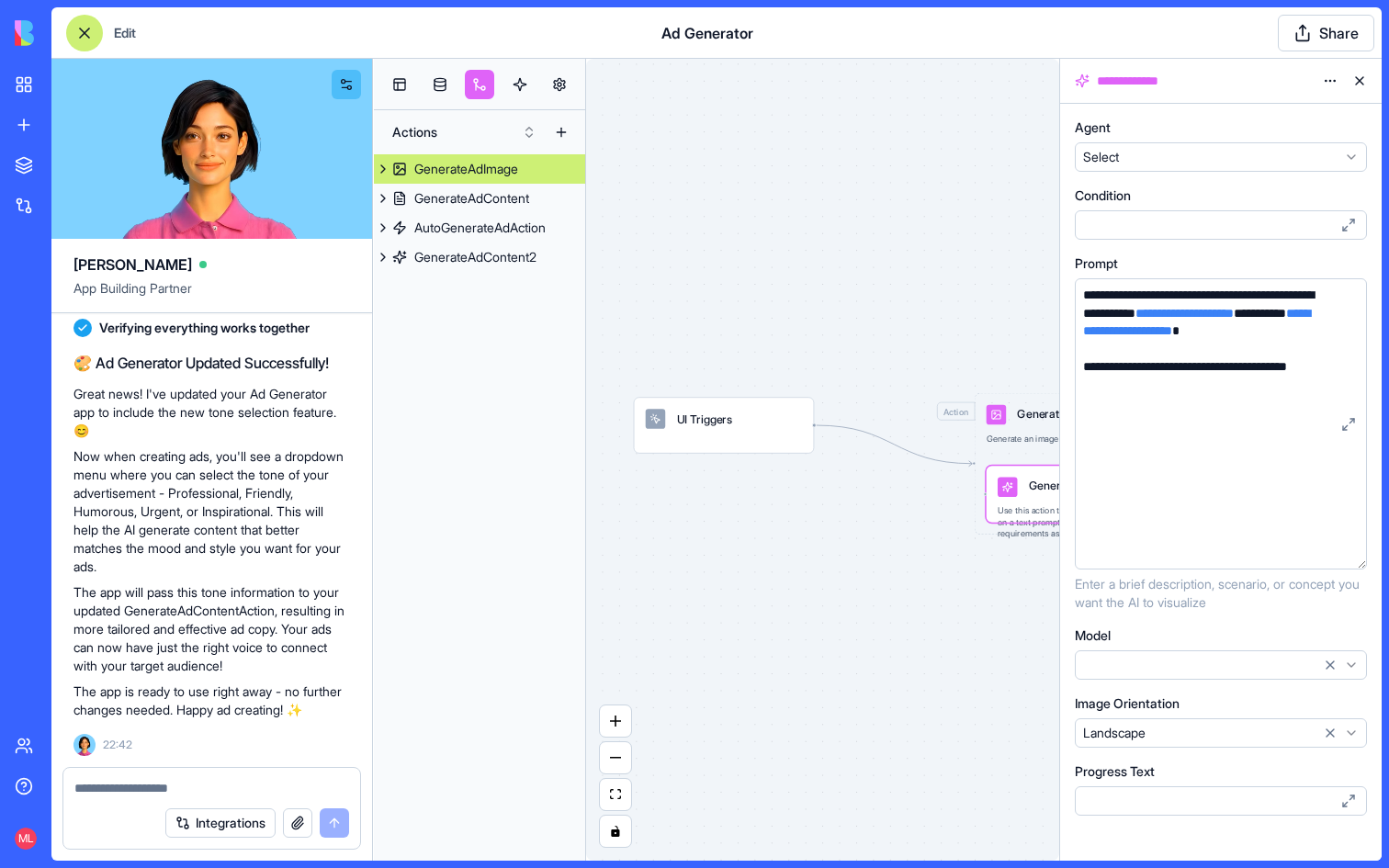 drag, startPoint x: 1363, startPoint y: 392, endPoint x: 1383, endPoint y: 567, distance: 176.139 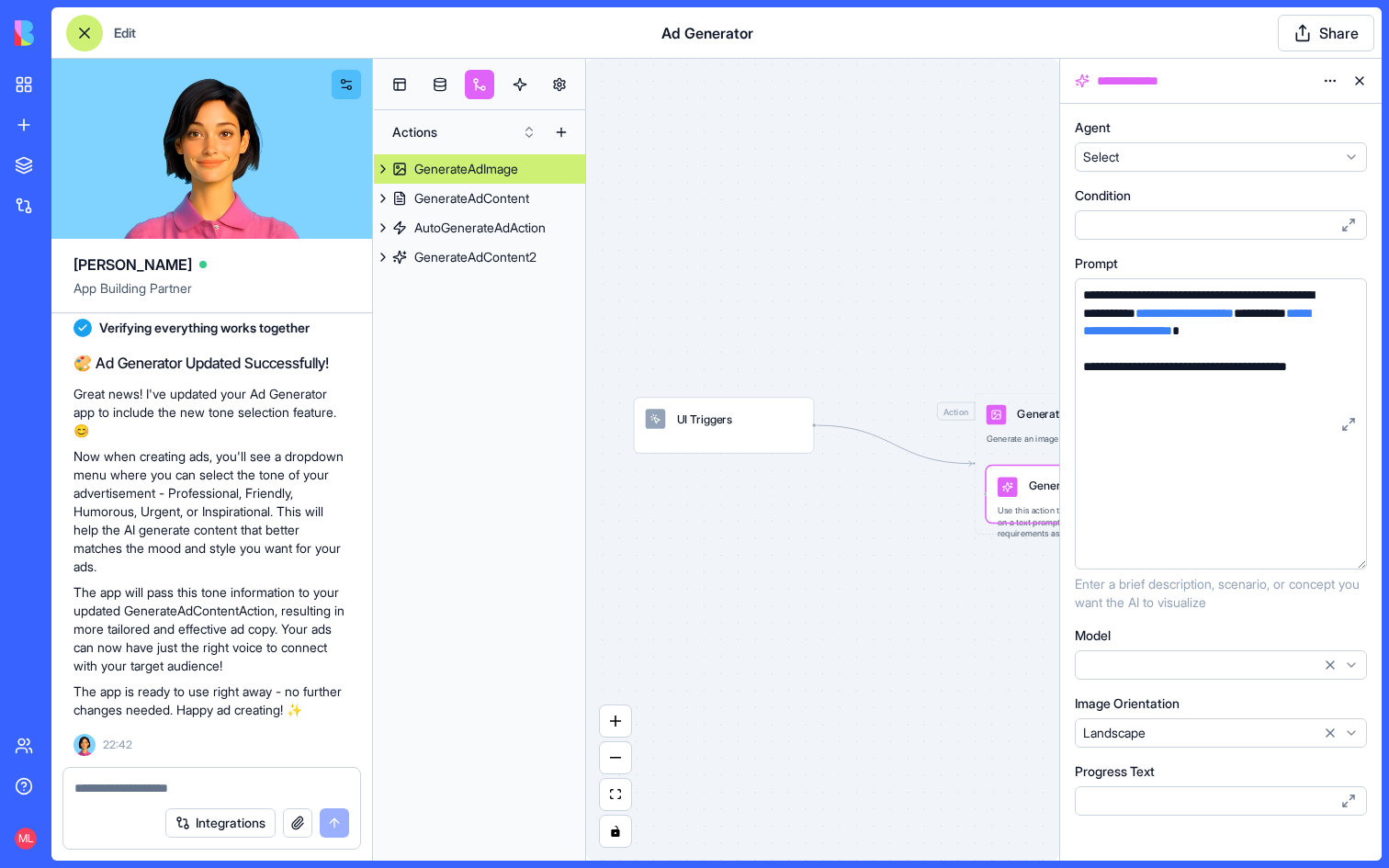 click on "My workspace New App
To pick up a draggable item, press the space bar.
While dragging, use the arrow keys to move the item.
Press space again to drop the item in its new position, or press escape to cancel.
Marketplace Integrations Team Help ML Edit Ad Generator Share [PERSON_NAME] App Building Partner ad generation app
Undo M 15:18 🚀 Ad Generator Magic Coming Up!
Hey there! I'm [PERSON_NAME], and I'll be creating an awesome ad generation app for you. This app will help you create stunning advertisements with just a few clicks. Let's make your marketing shine! ✨
Let me build this app for you right away! Setting up your data structure Naming the app Working on the "AppLayout"  Working on the "Dashboard" page Working on the "CreateAd" page Working on the "AdDetails" page Verifying everything works together Your Ad Generator app is ready to use! 🎉 I've created a powerful tool that helps you create professional advertisements with AI assistance.
15:21 Please generate an ad every day at 14:00
M" at bounding box center (694, 434) 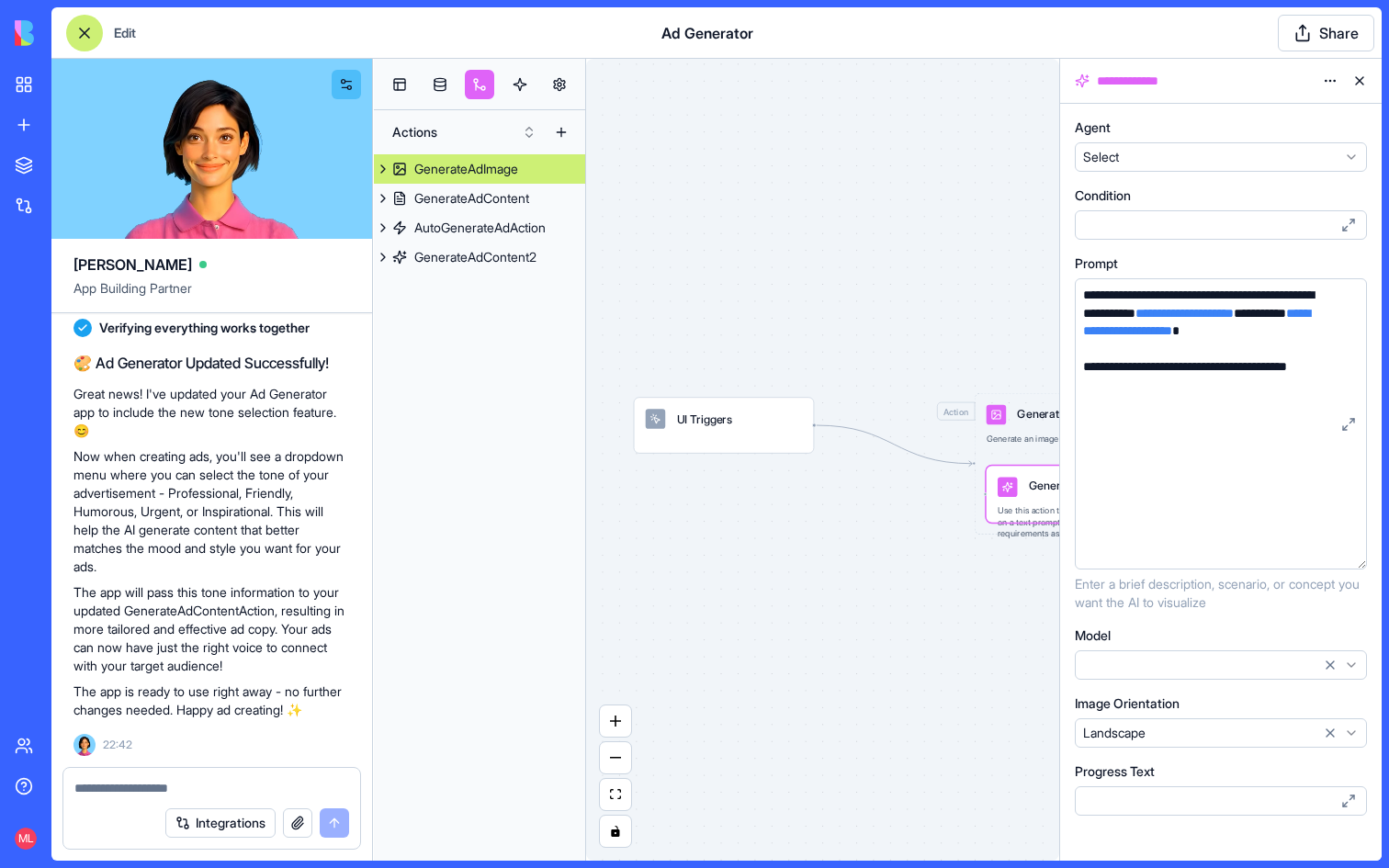 click on "My workspace New App
To pick up a draggable item, press the space bar.
While dragging, use the arrow keys to move the item.
Press space again to drop the item in its new position, or press escape to cancel.
Marketplace Integrations Team Help ML Edit Ad Generator Share [PERSON_NAME] App Building Partner ad generation app
Undo M 15:18 🚀 Ad Generator Magic Coming Up!
Hey there! I'm [PERSON_NAME], and I'll be creating an awesome ad generation app for you. This app will help you create stunning advertisements with just a few clicks. Let's make your marketing shine! ✨
Let me build this app for you right away! Setting up your data structure Naming the app Working on the "AppLayout"  Working on the "Dashboard" page Working on the "CreateAd" page Working on the "AdDetails" page Verifying everything works together Your Ad Generator app is ready to use! 🎉 I've created a powerful tool that helps you create professional advertisements with AI assistance.
15:21 Please generate an ad every day at 14:00
M" at bounding box center [694, 434] 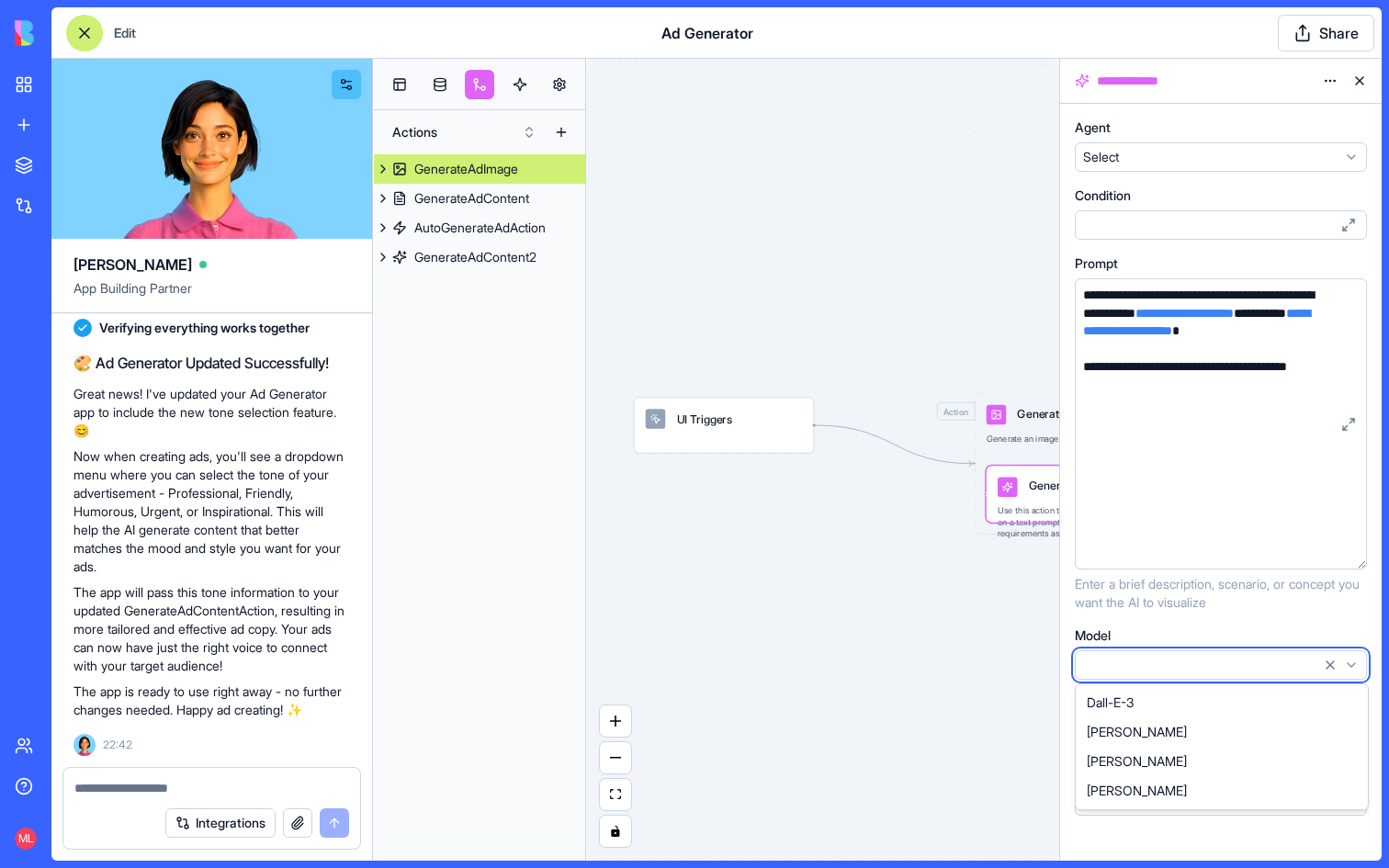 click on "My workspace New App
To pick up a draggable item, press the space bar.
While dragging, use the arrow keys to move the item.
Press space again to drop the item in its new position, or press escape to cancel.
Marketplace Integrations Team Help ML Edit Ad Generator Share [PERSON_NAME] App Building Partner ad generation app
Undo M 15:18 🚀 Ad Generator Magic Coming Up!
Hey there! I'm [PERSON_NAME], and I'll be creating an awesome ad generation app for you. This app will help you create stunning advertisements with just a few clicks. Let's make your marketing shine! ✨
Let me build this app for you right away! Setting up your data structure Naming the app Working on the "AppLayout"  Working on the "Dashboard" page Working on the "CreateAd" page Working on the "AdDetails" page Verifying everything works together Your Ad Generator app is ready to use! 🎉 I've created a powerful tool that helps you create professional advertisements with AI assistance.
15:21 Please generate an ad every day at 14:00
M" at bounding box center [694, 434] 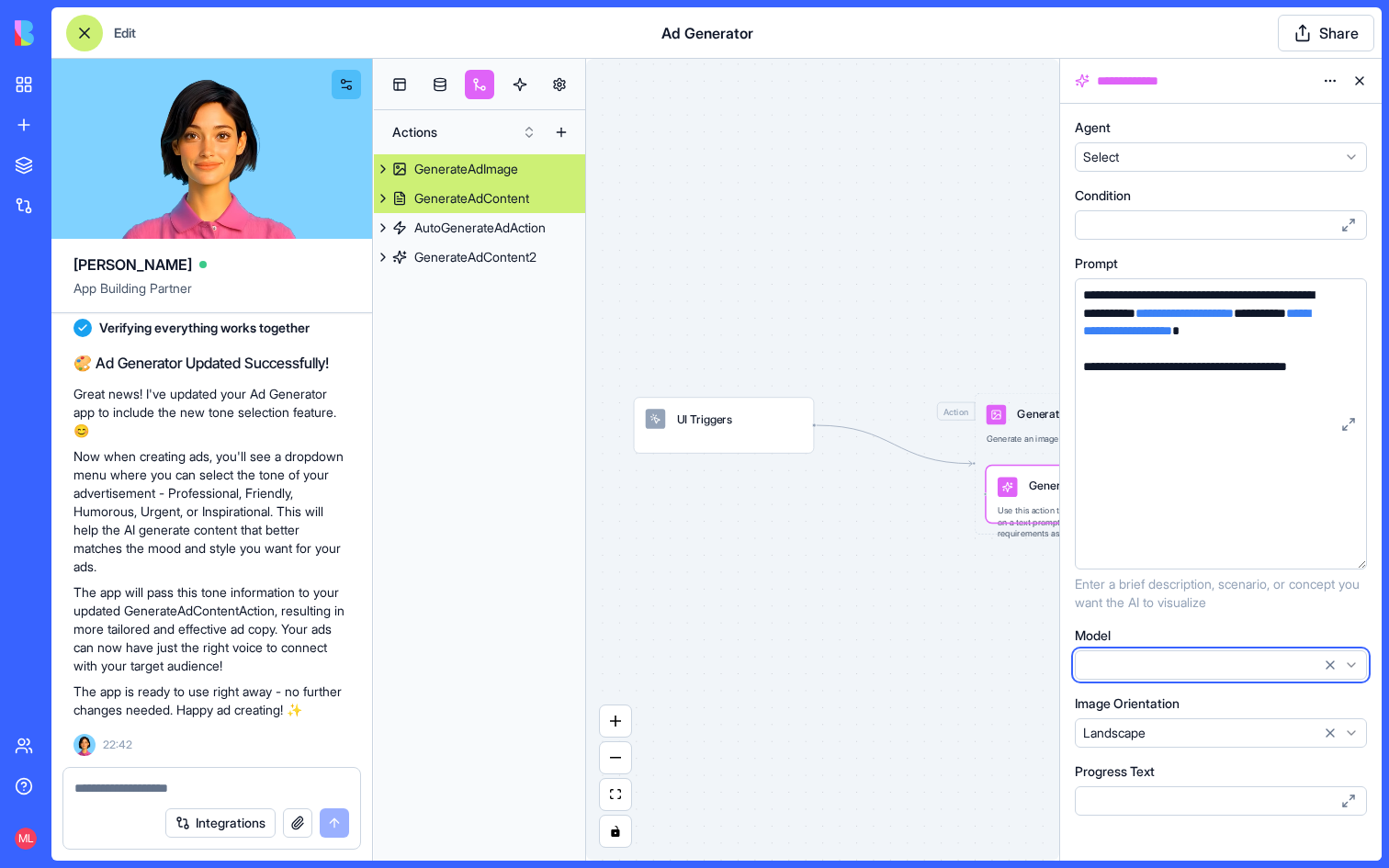 click on "GenerateAdContent" at bounding box center (471, 198) 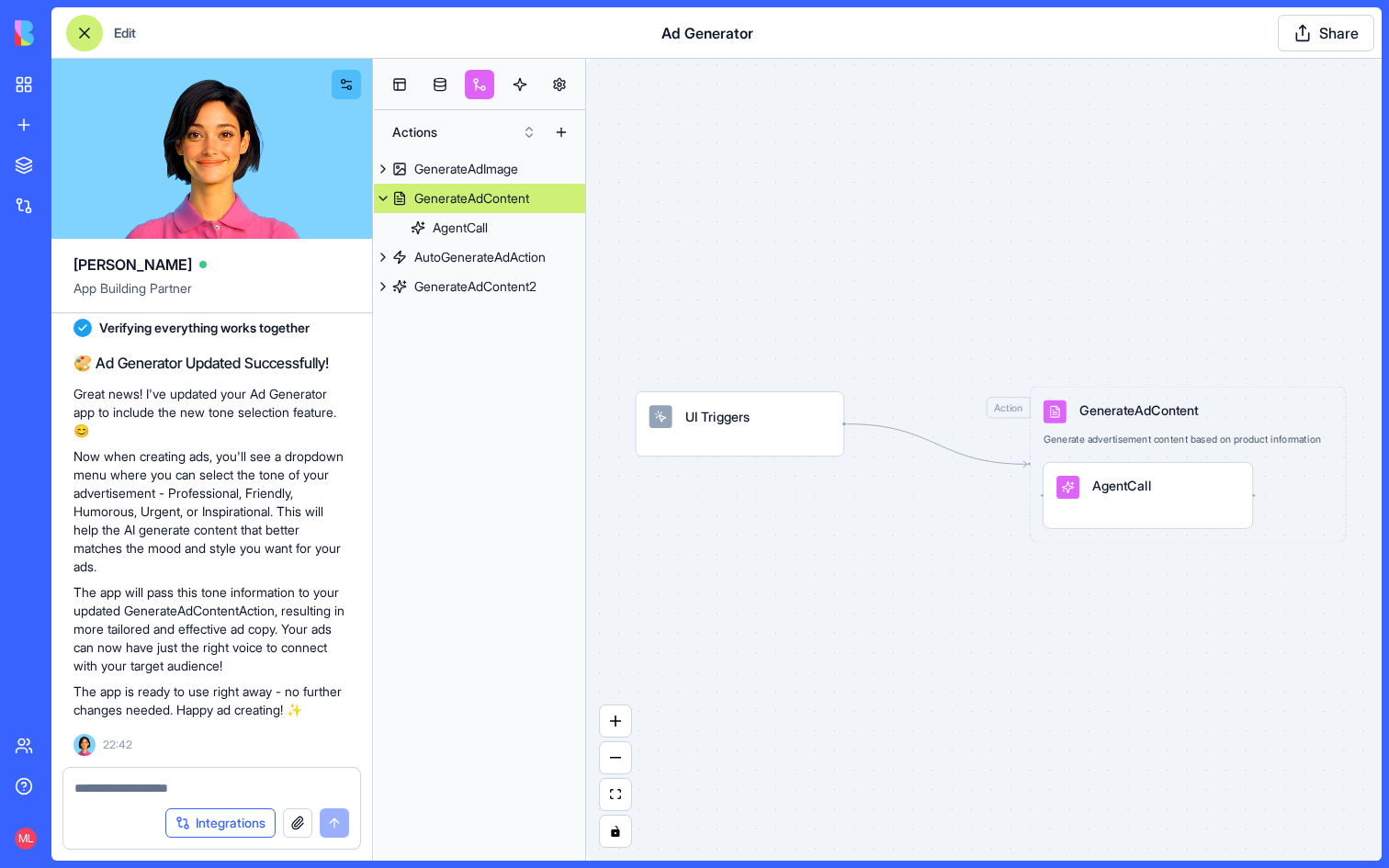 click on "Integrations" at bounding box center (220, 823) 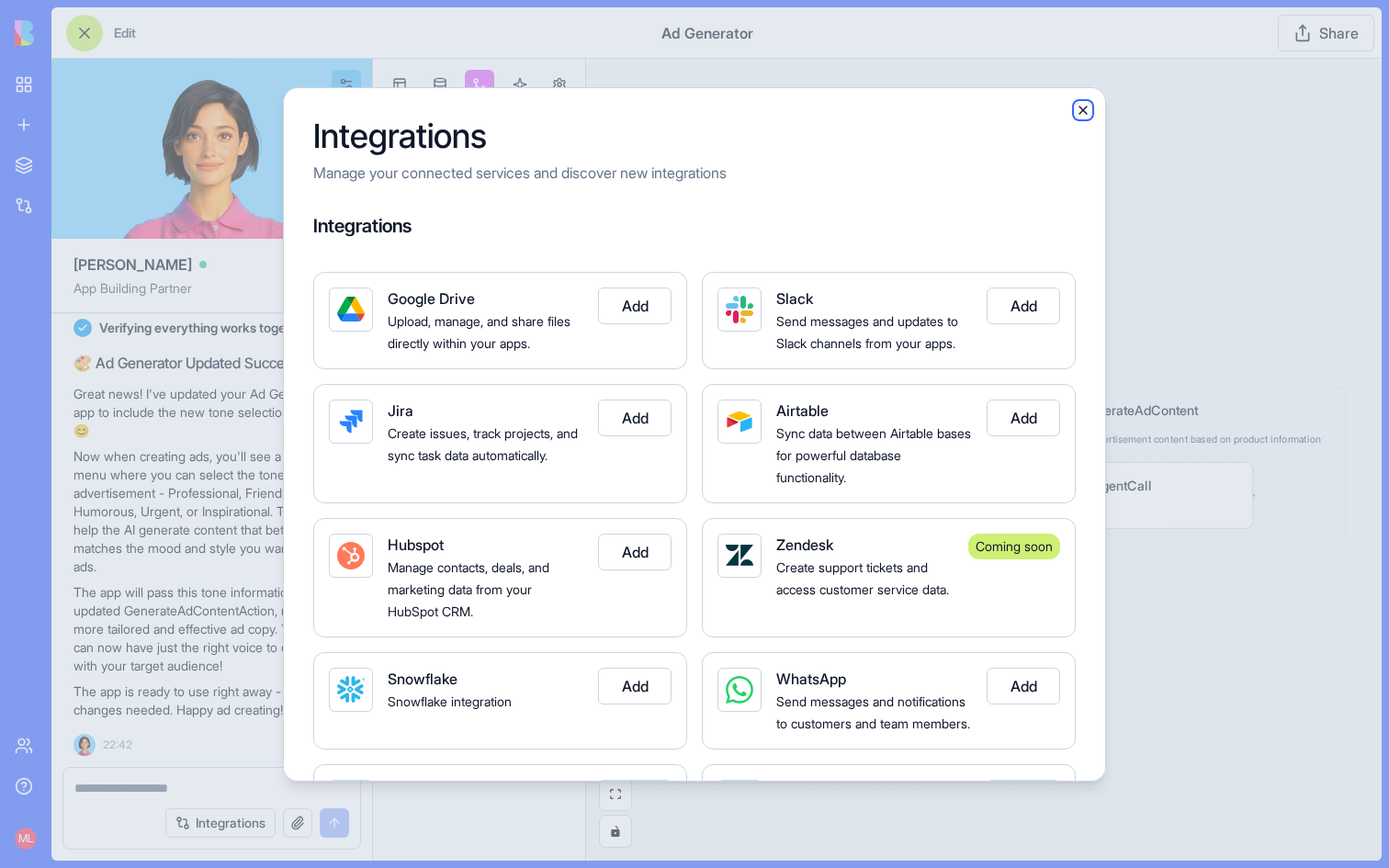 click 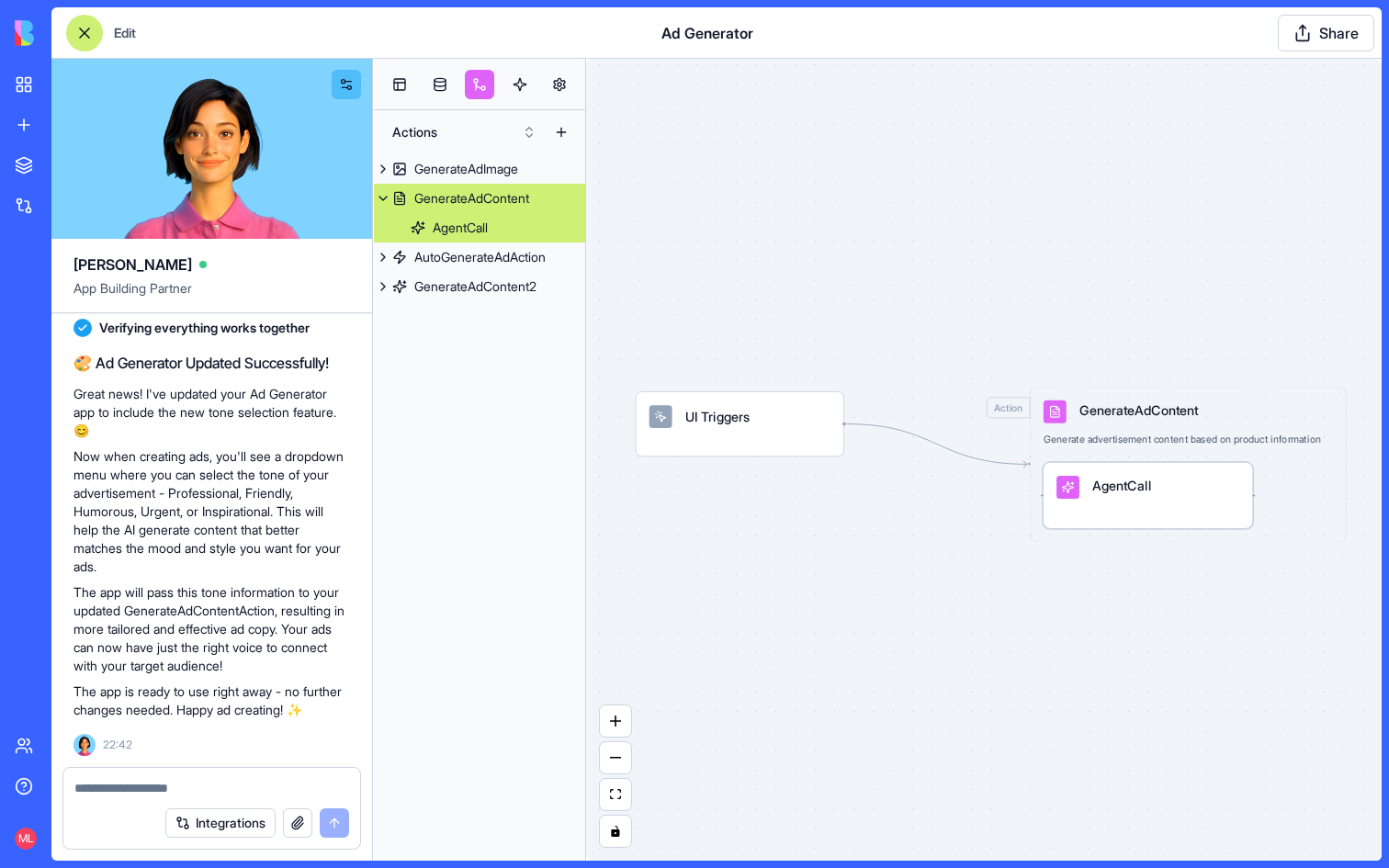 click on "AgentCall" at bounding box center (1147, 487) 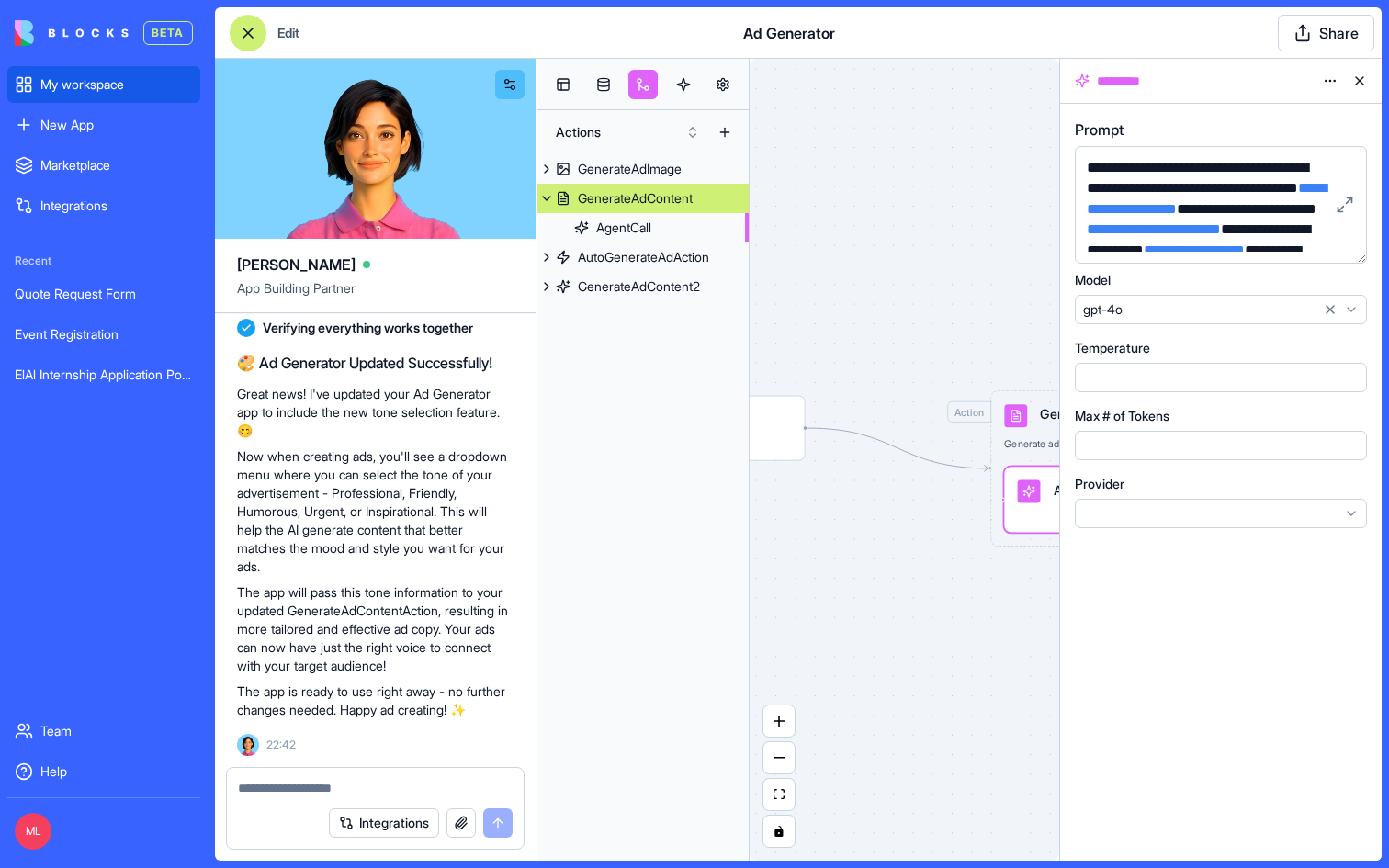 click on "My workspace" at bounding box center (117, 85) 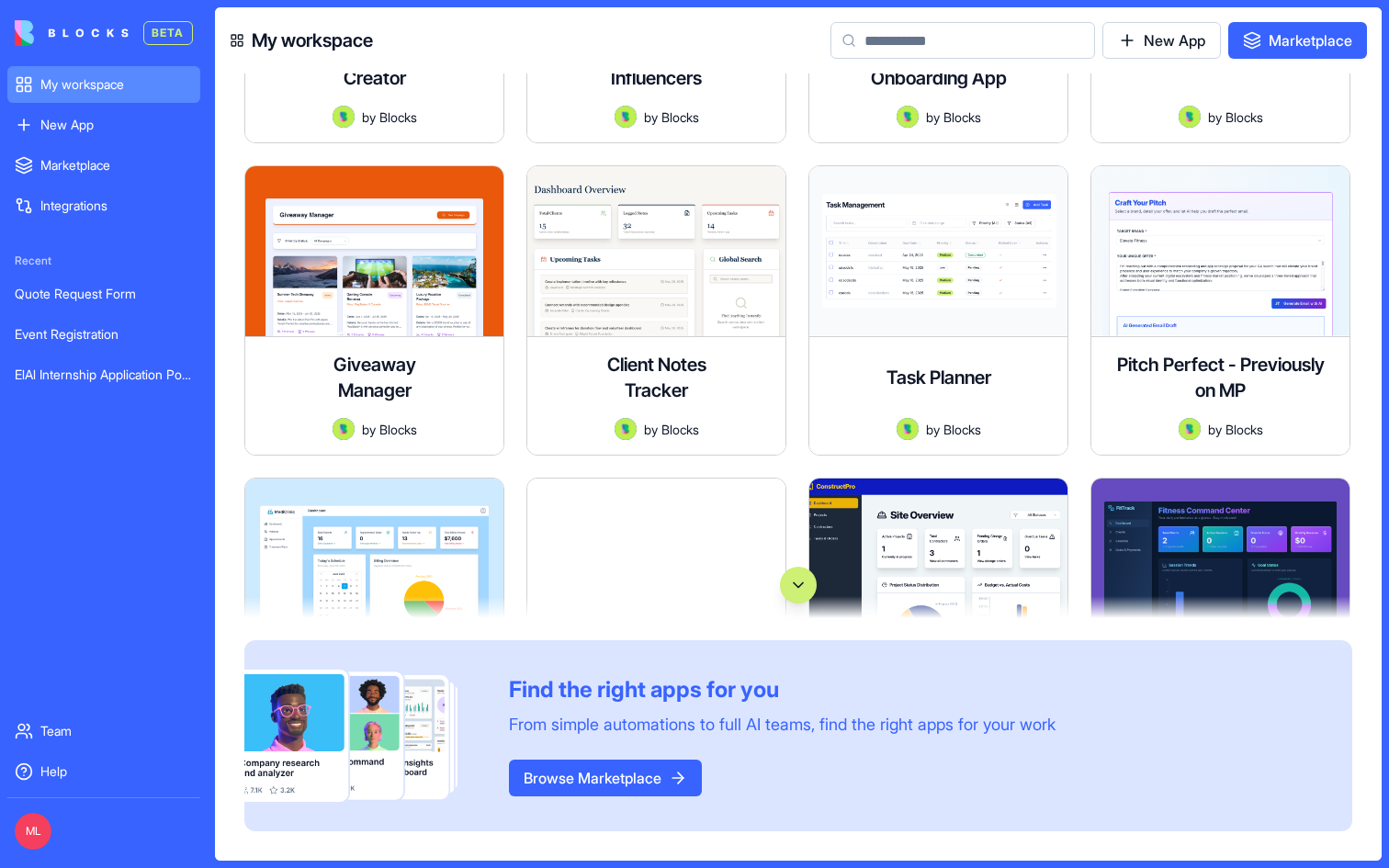 scroll, scrollTop: 7781, scrollLeft: 0, axis: vertical 